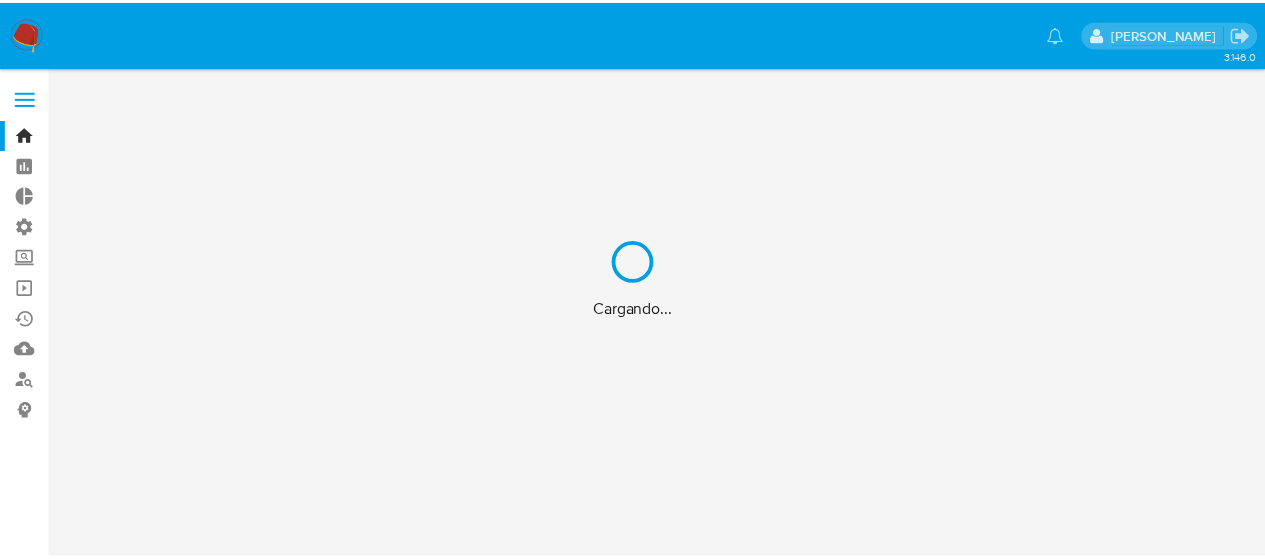 scroll, scrollTop: 0, scrollLeft: 0, axis: both 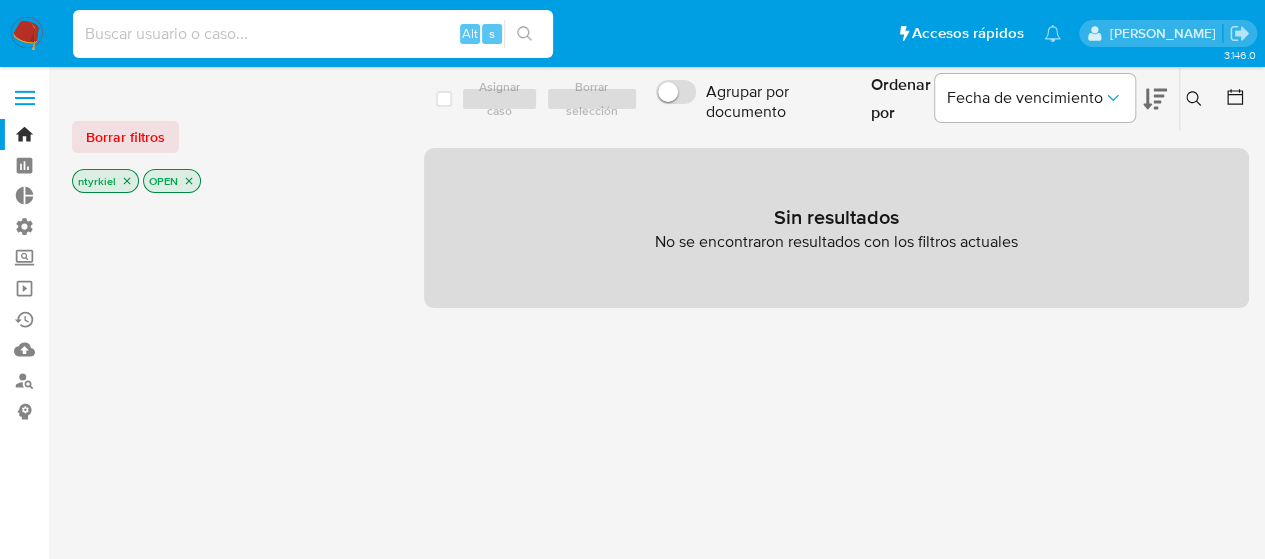 click at bounding box center (313, 34) 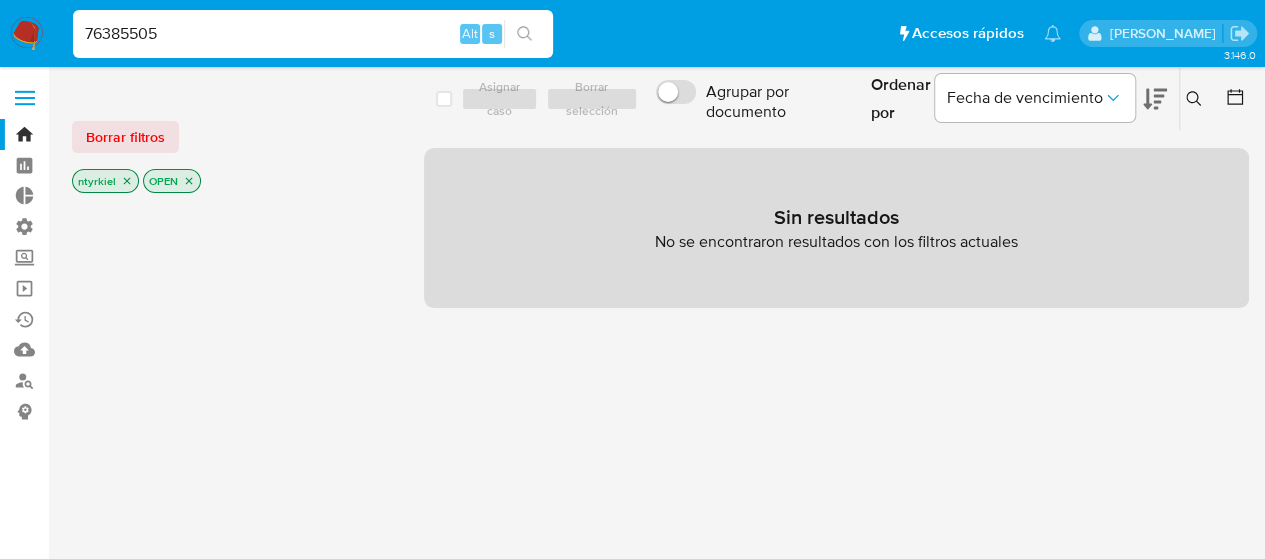 type on "76385505" 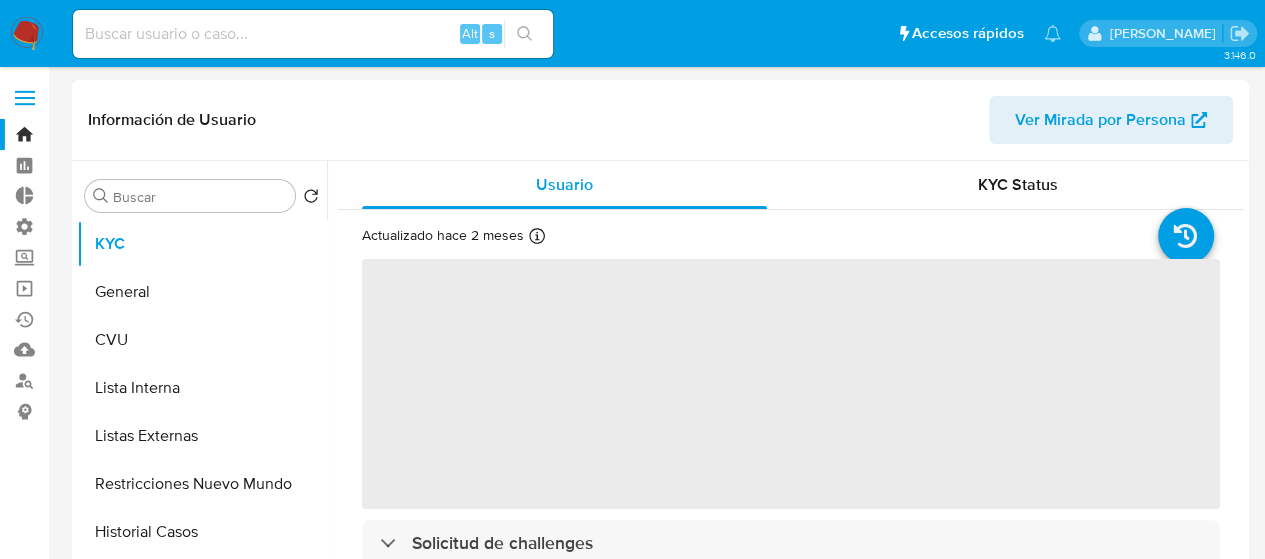 select on "10" 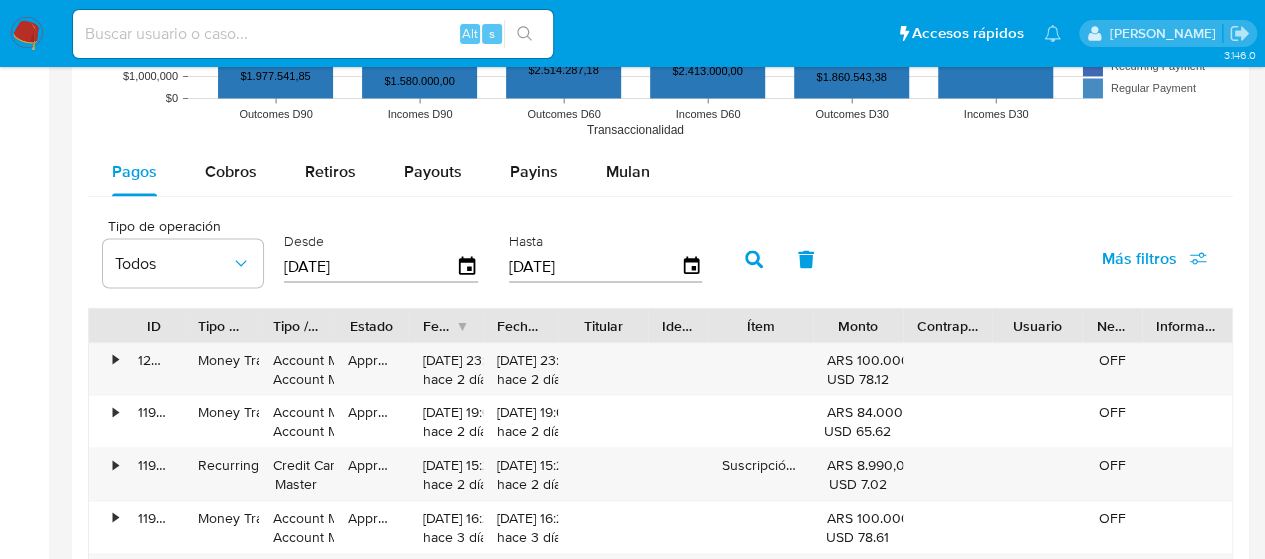 scroll, scrollTop: 1500, scrollLeft: 0, axis: vertical 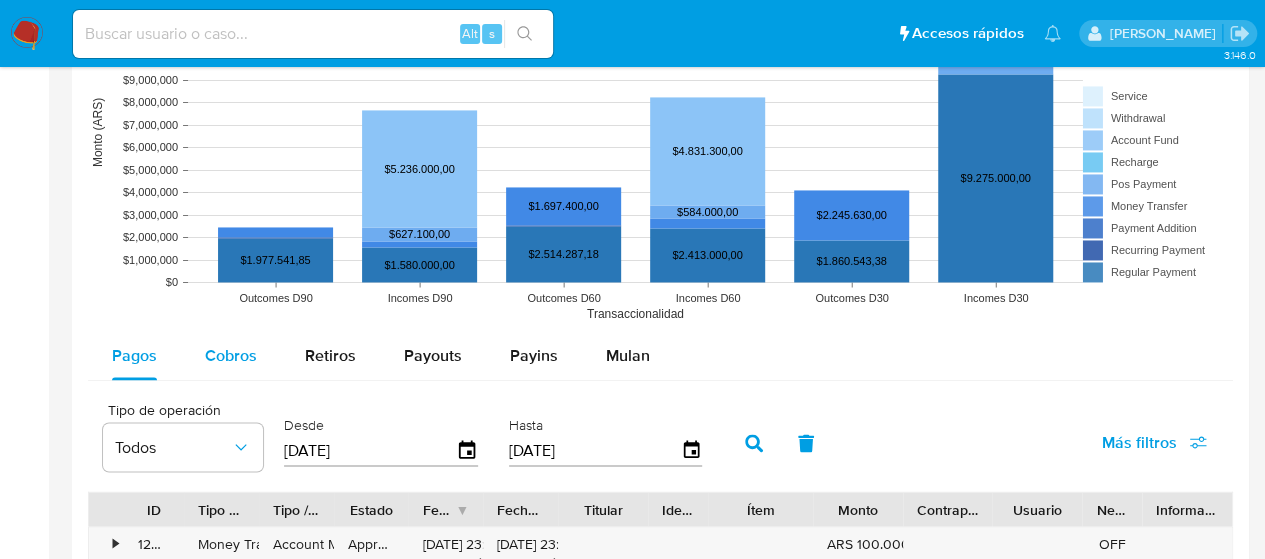 click on "Cobros" at bounding box center (231, 355) 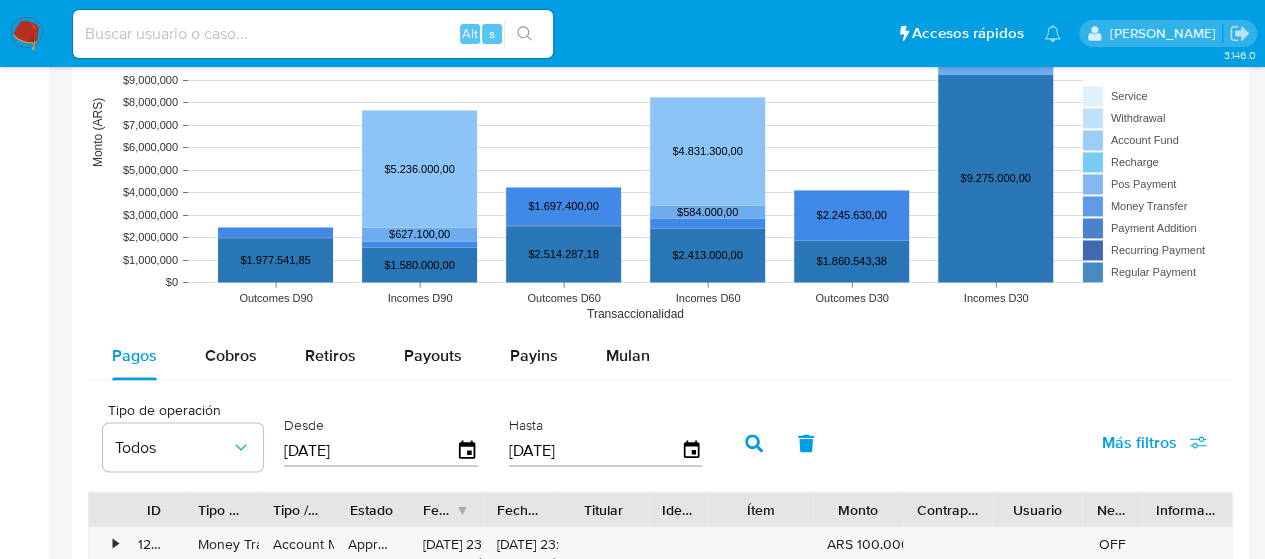 select on "10" 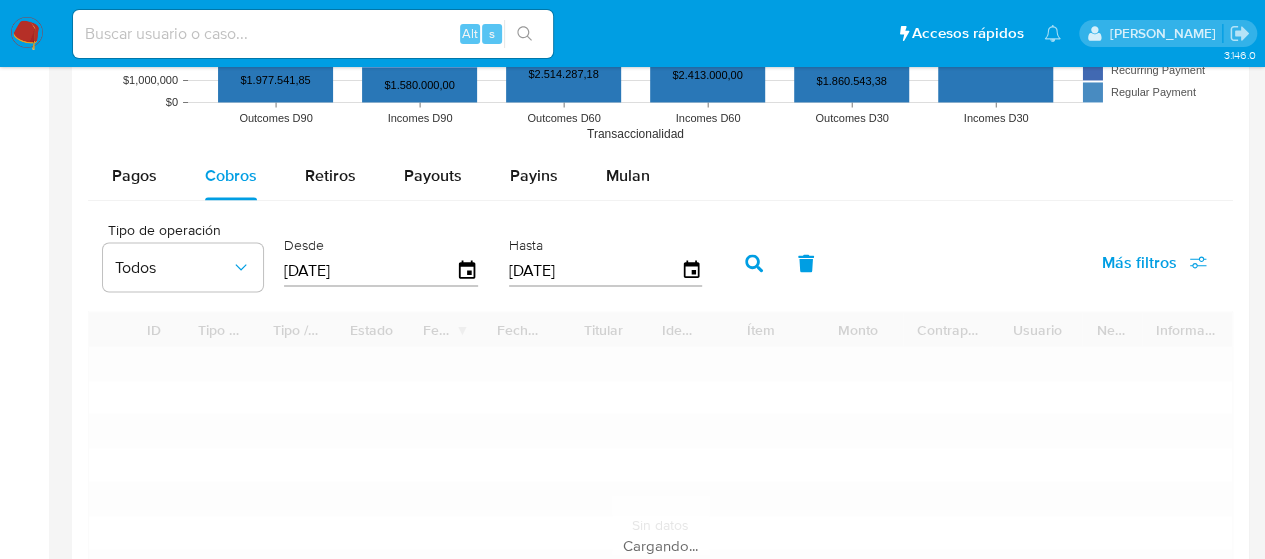 scroll, scrollTop: 1900, scrollLeft: 0, axis: vertical 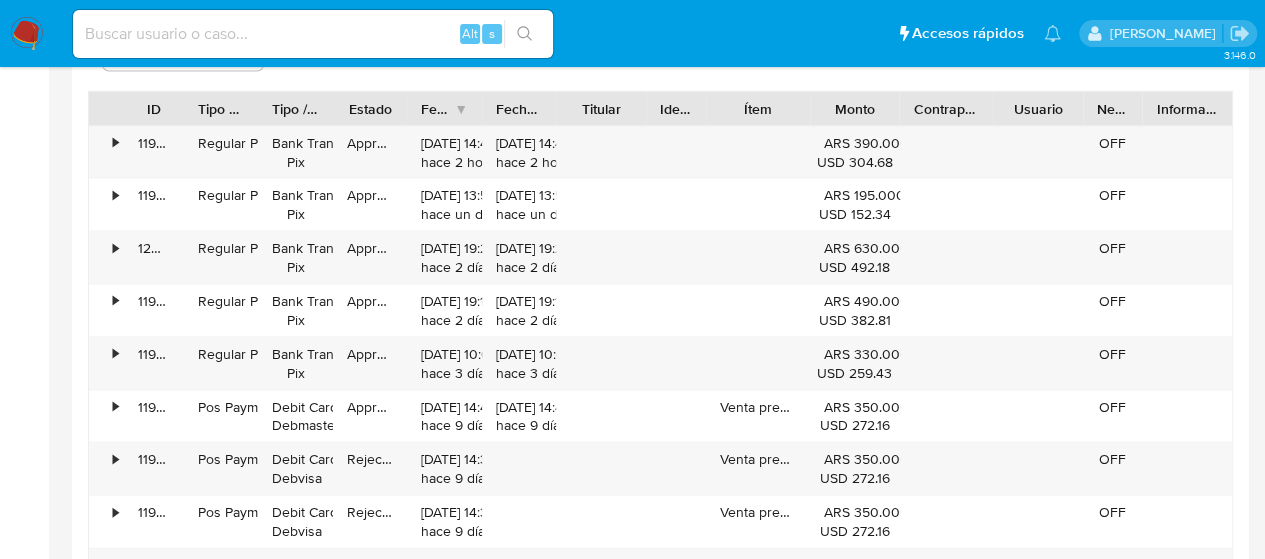 click at bounding box center (993, 109) 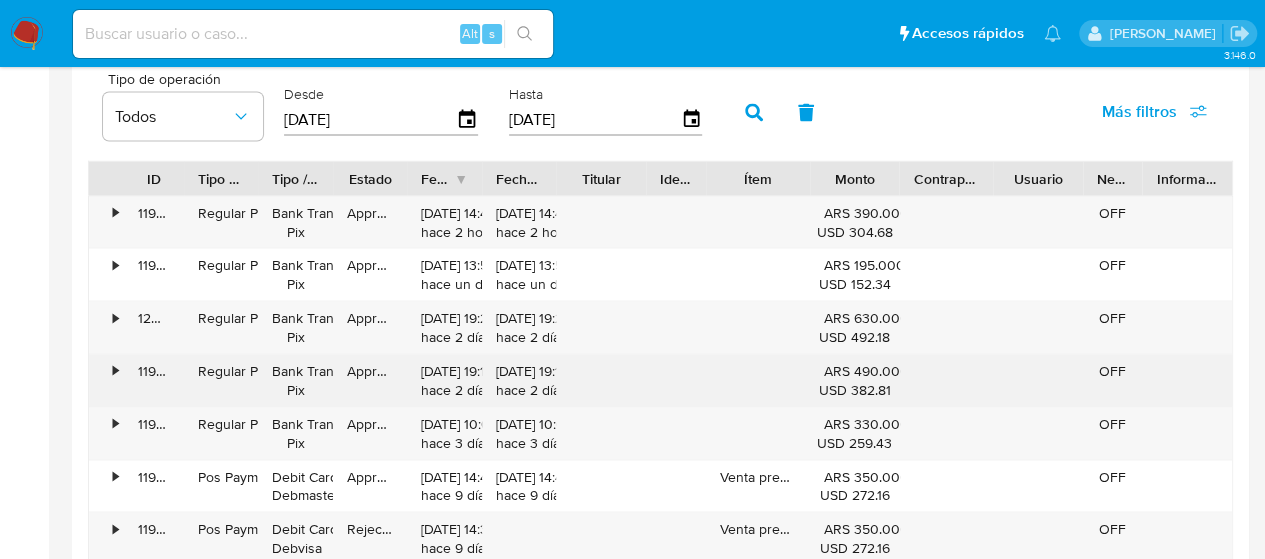 scroll, scrollTop: 1800, scrollLeft: 0, axis: vertical 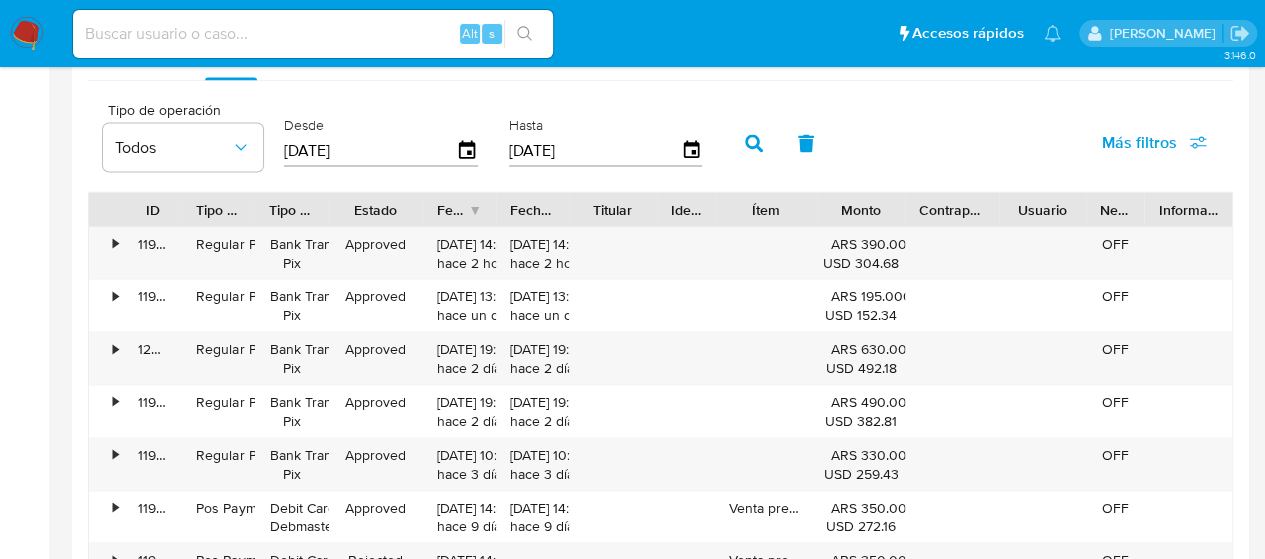 drag, startPoint x: 400, startPoint y: 209, endPoint x: 418, endPoint y: 206, distance: 18.248287 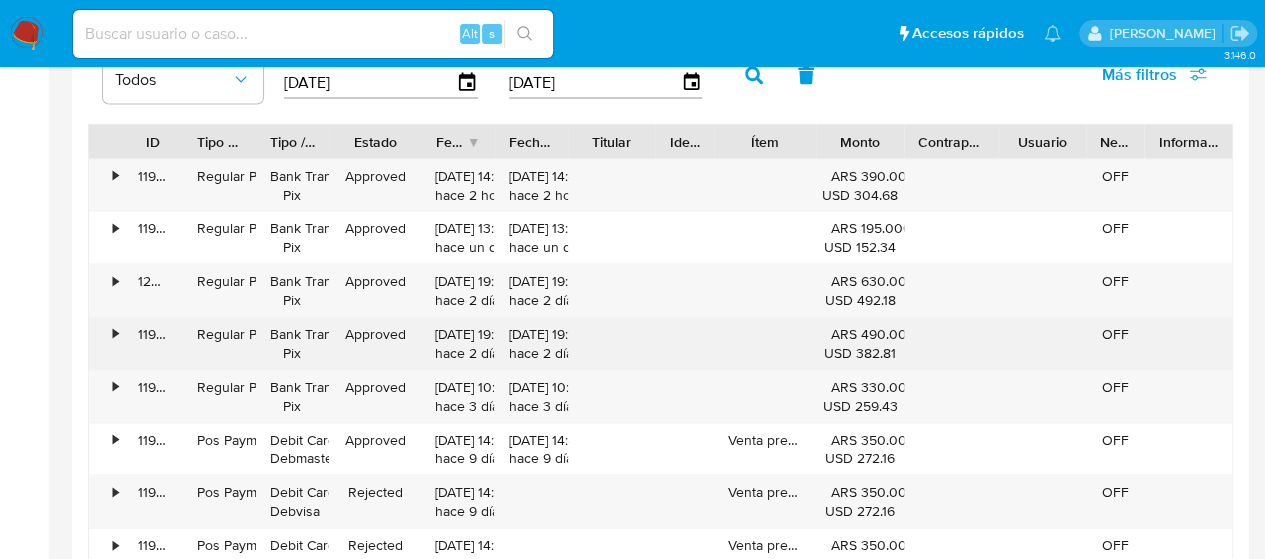 scroll, scrollTop: 1900, scrollLeft: 0, axis: vertical 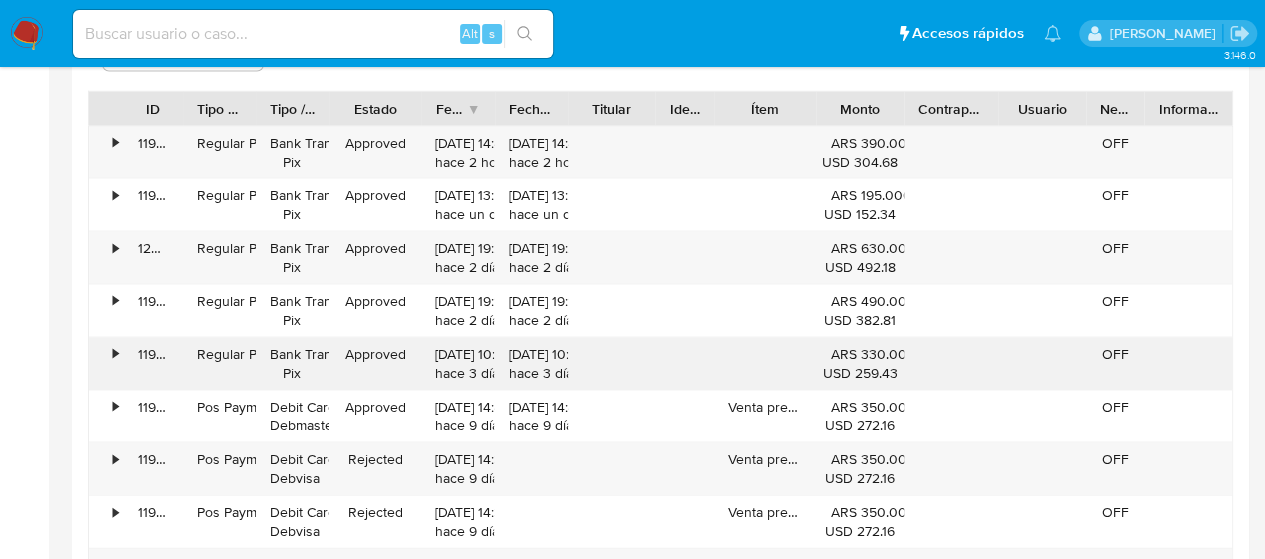 click on "•" at bounding box center [106, 364] 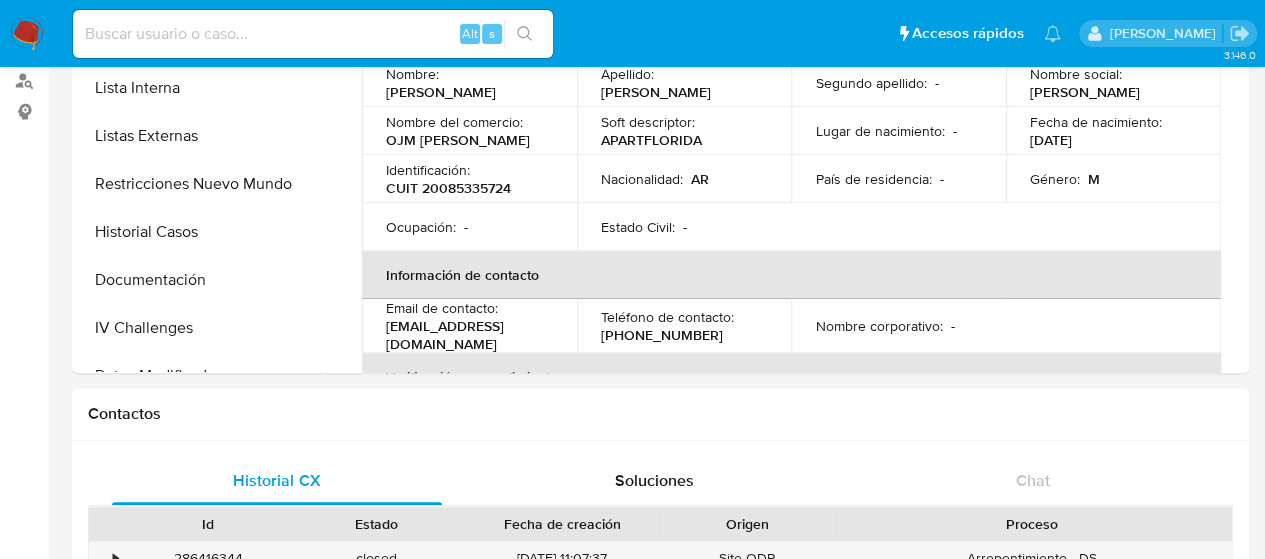 scroll, scrollTop: 0, scrollLeft: 0, axis: both 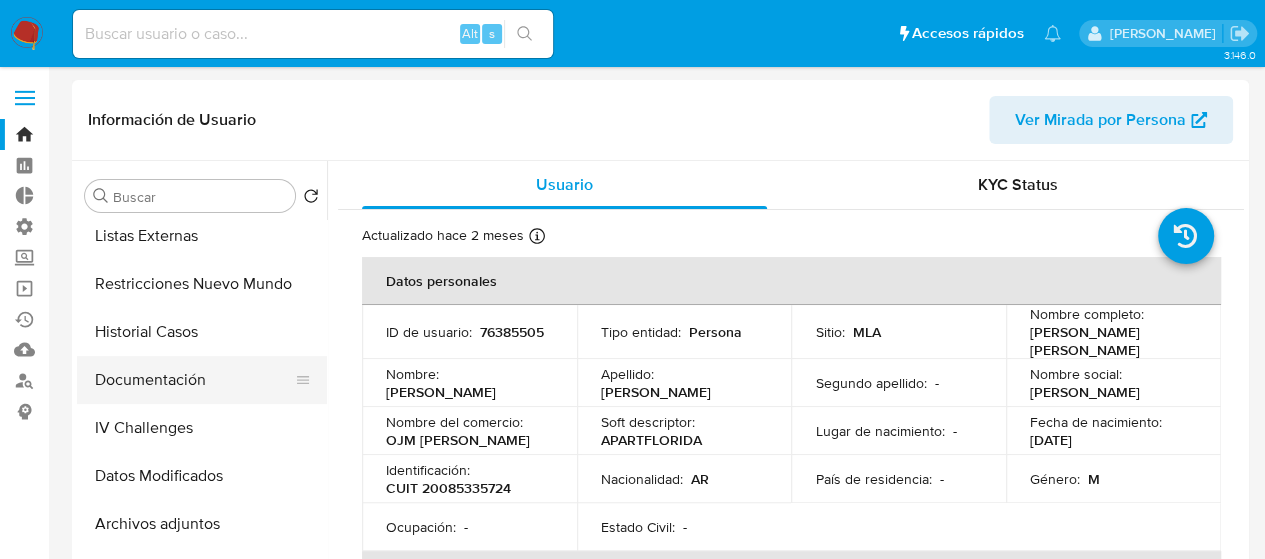 click on "Documentación" at bounding box center (194, 380) 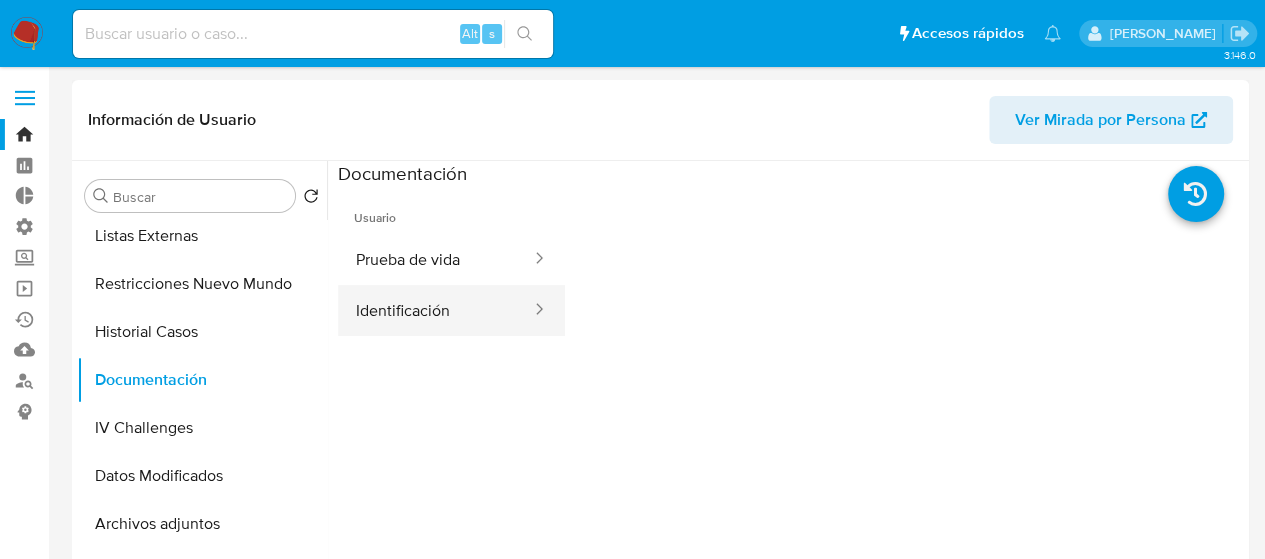 click on "Identificación" at bounding box center (435, 310) 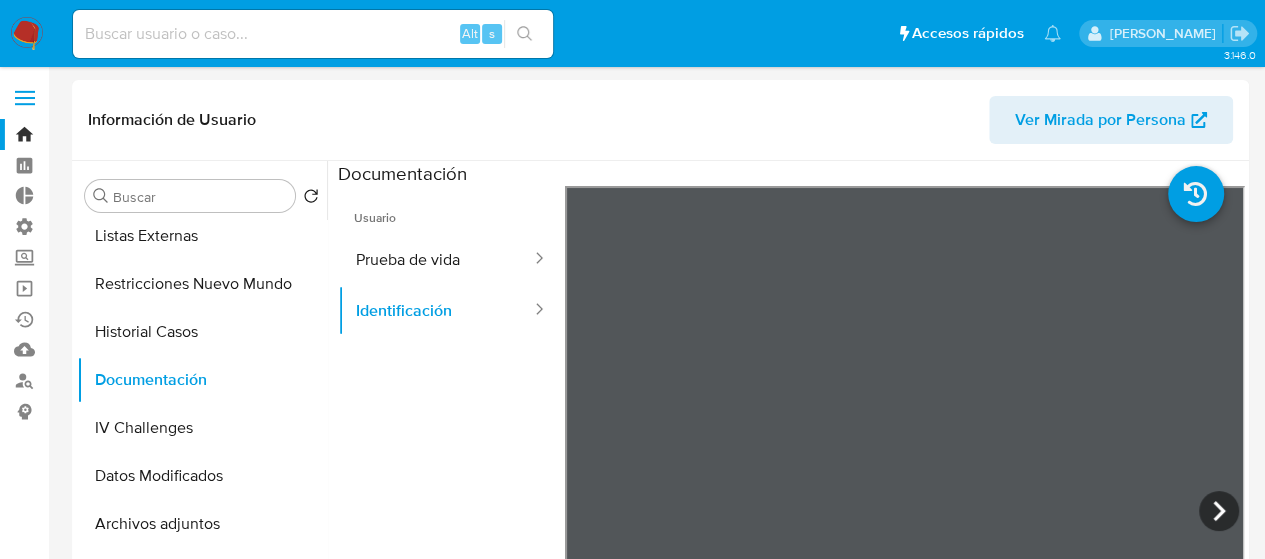 type 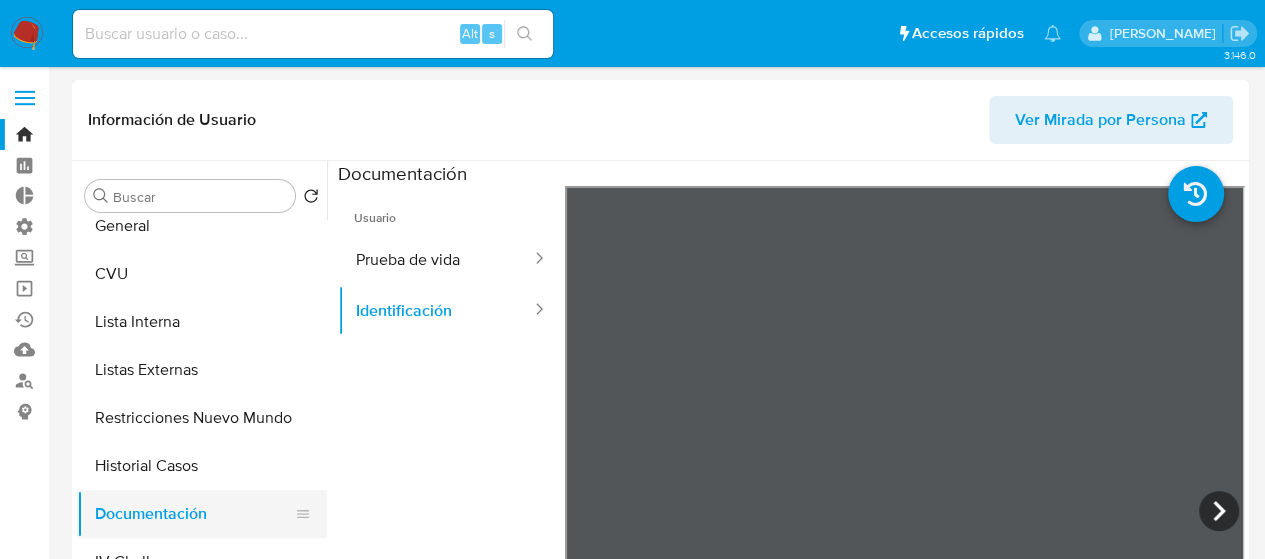 scroll, scrollTop: 0, scrollLeft: 0, axis: both 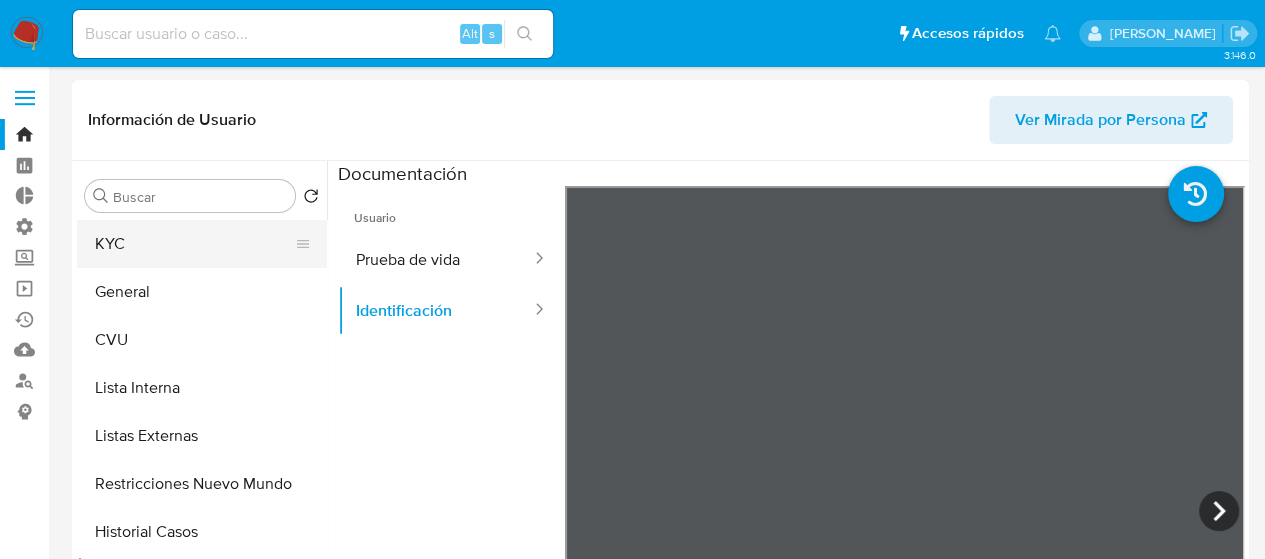click on "KYC" at bounding box center (194, 244) 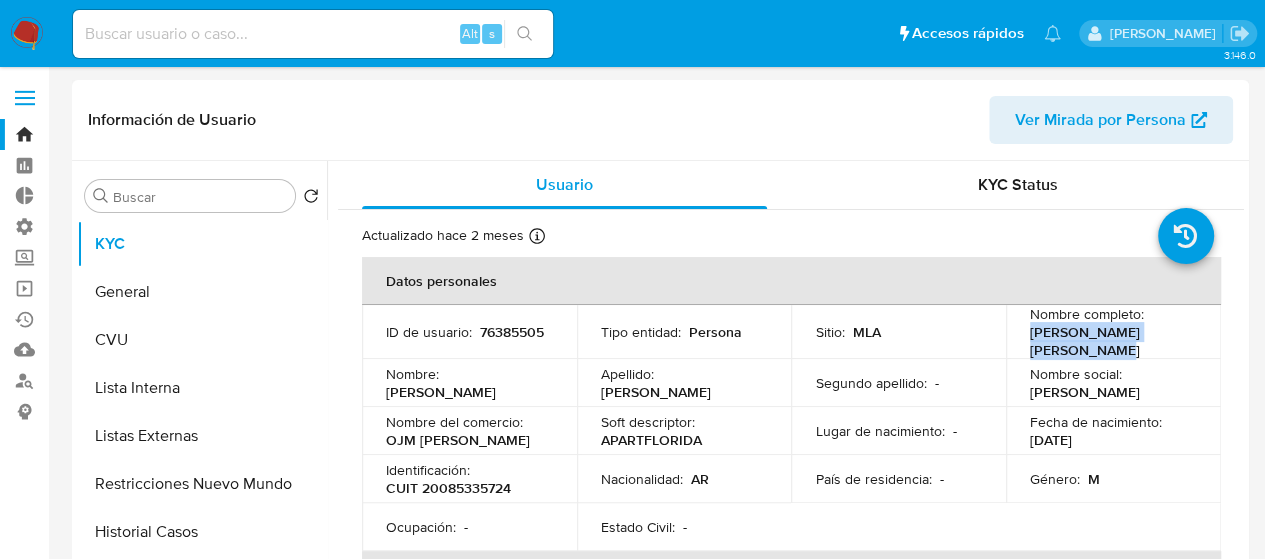 drag, startPoint x: 1074, startPoint y: 347, endPoint x: 1025, endPoint y: 339, distance: 49.648766 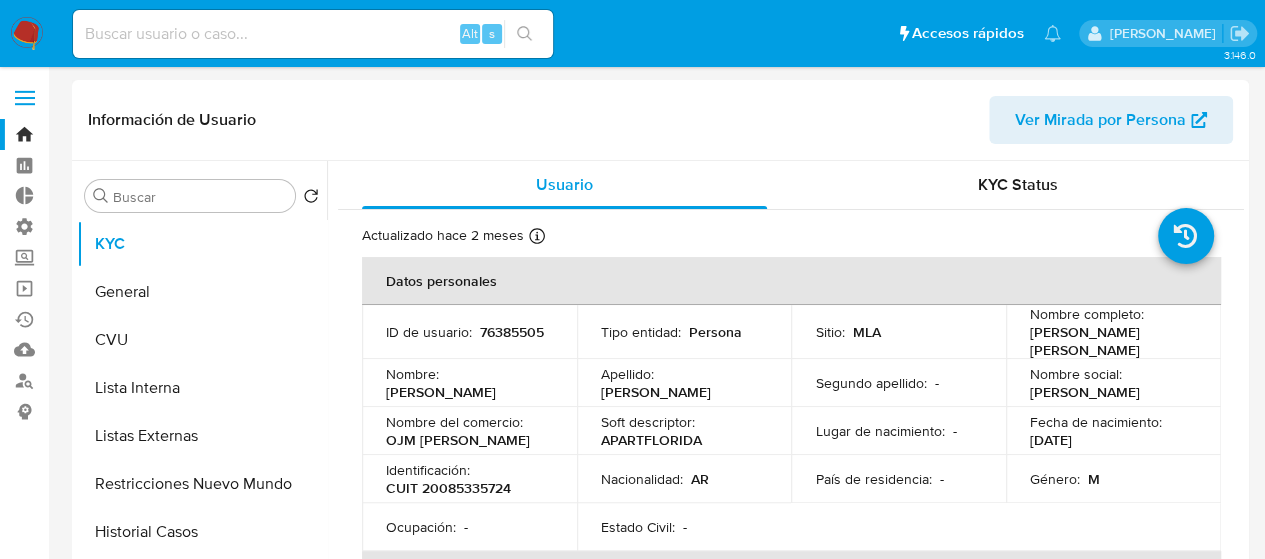 click on "CUIT 20085335724" at bounding box center [448, 488] 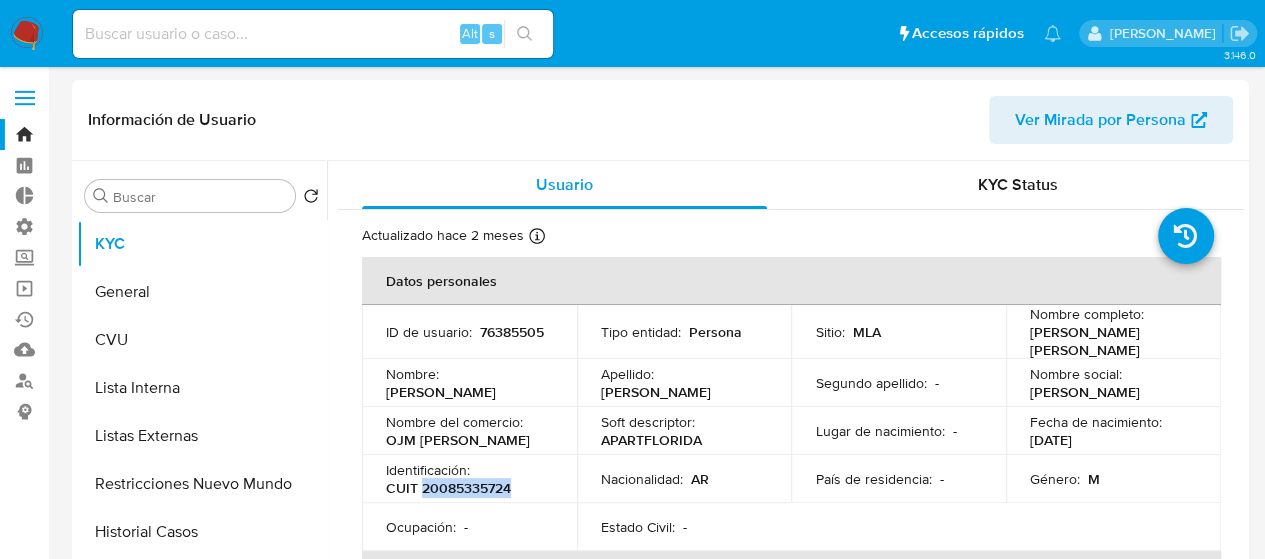 click on "CUIT 20085335724" at bounding box center [448, 488] 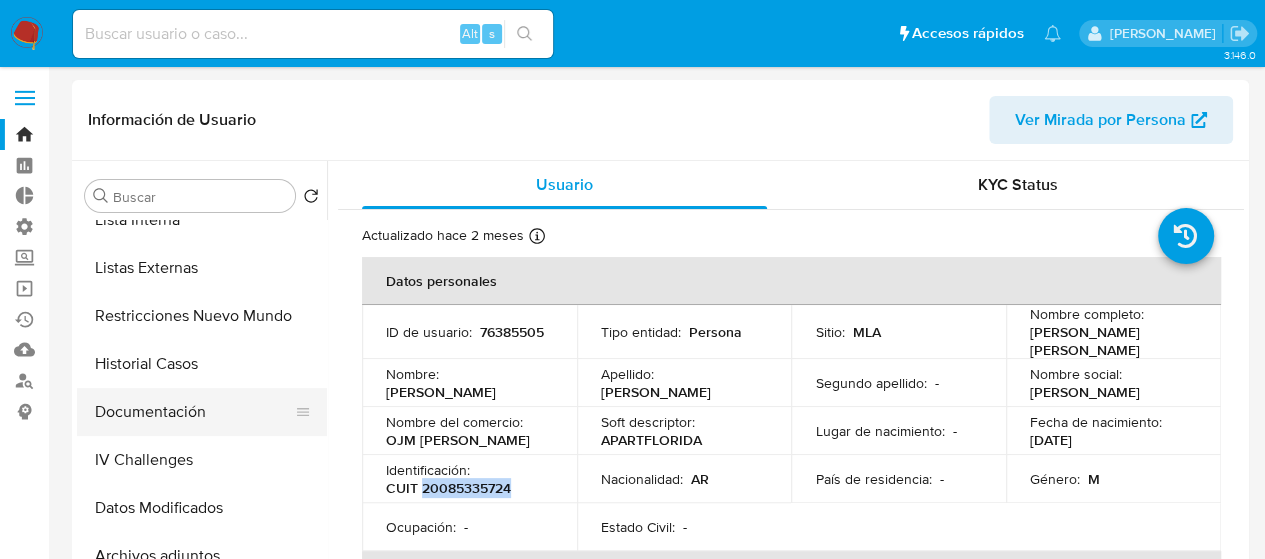 scroll, scrollTop: 200, scrollLeft: 0, axis: vertical 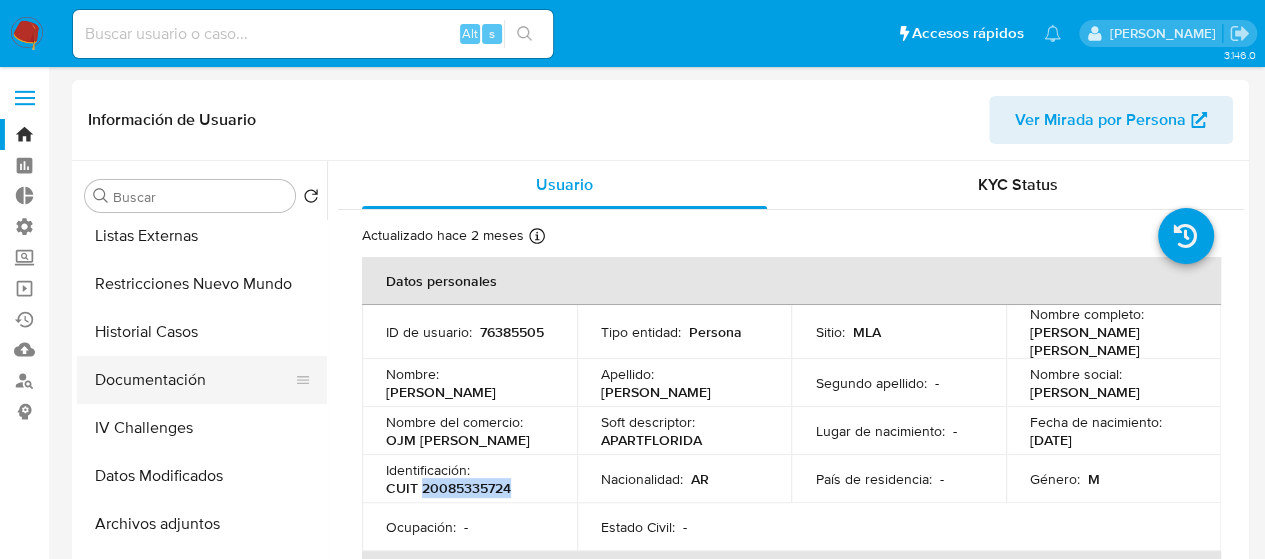 click on "Documentación" at bounding box center (194, 380) 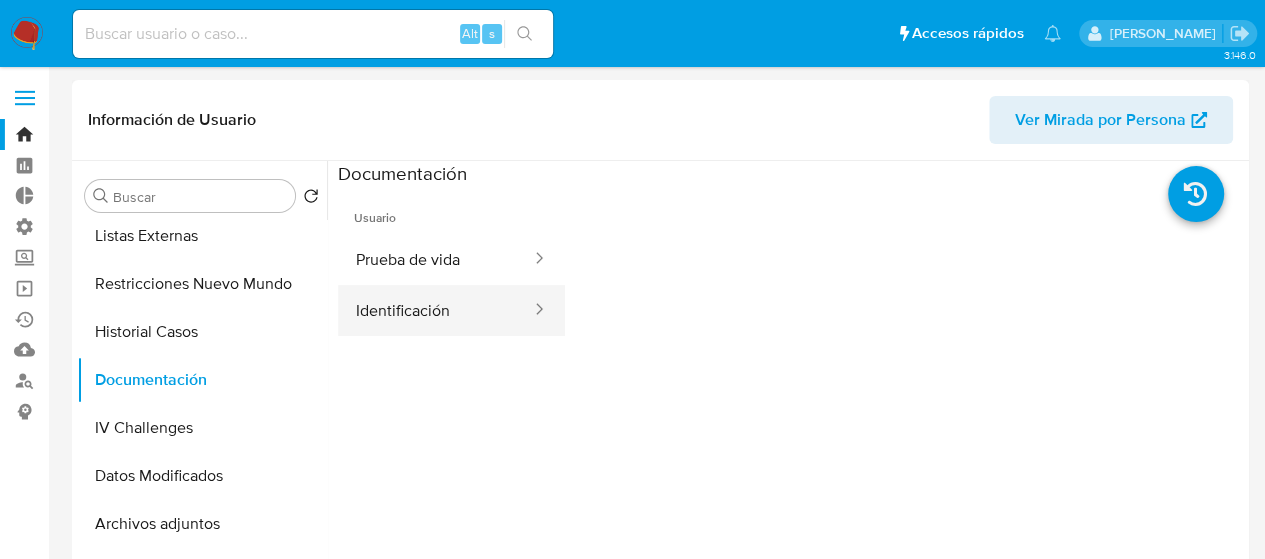 click on "Identificación" at bounding box center (435, 310) 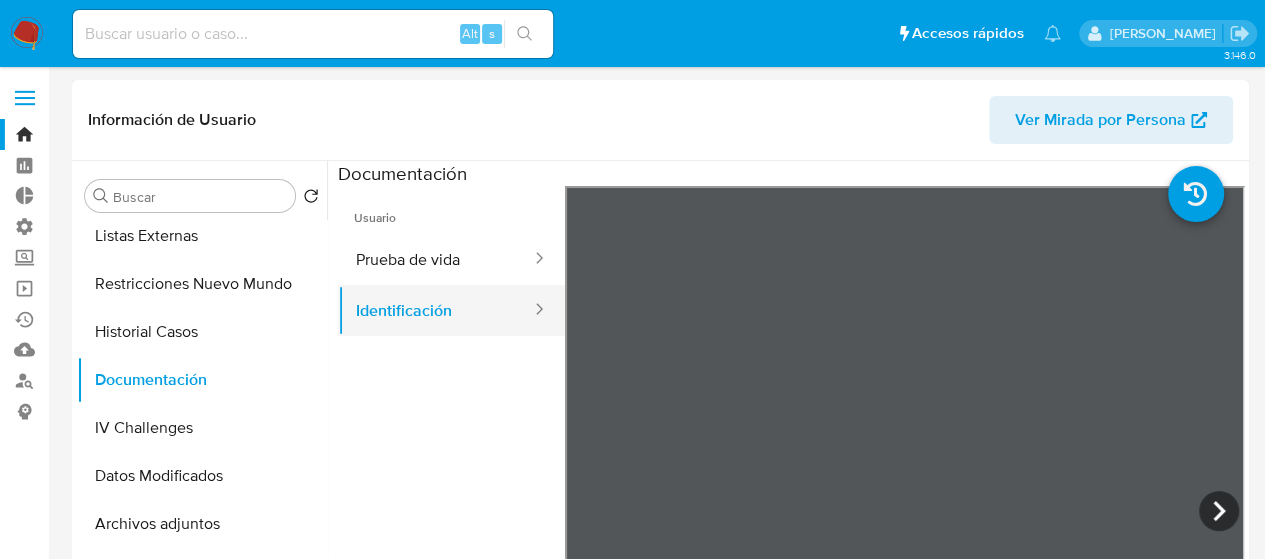 type 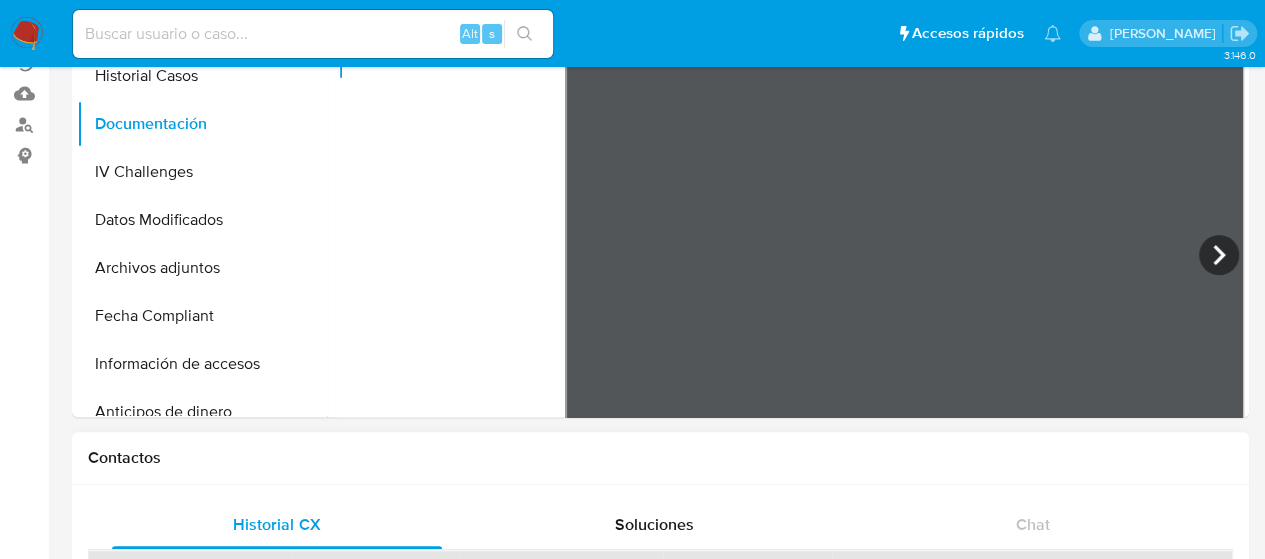 scroll, scrollTop: 0, scrollLeft: 0, axis: both 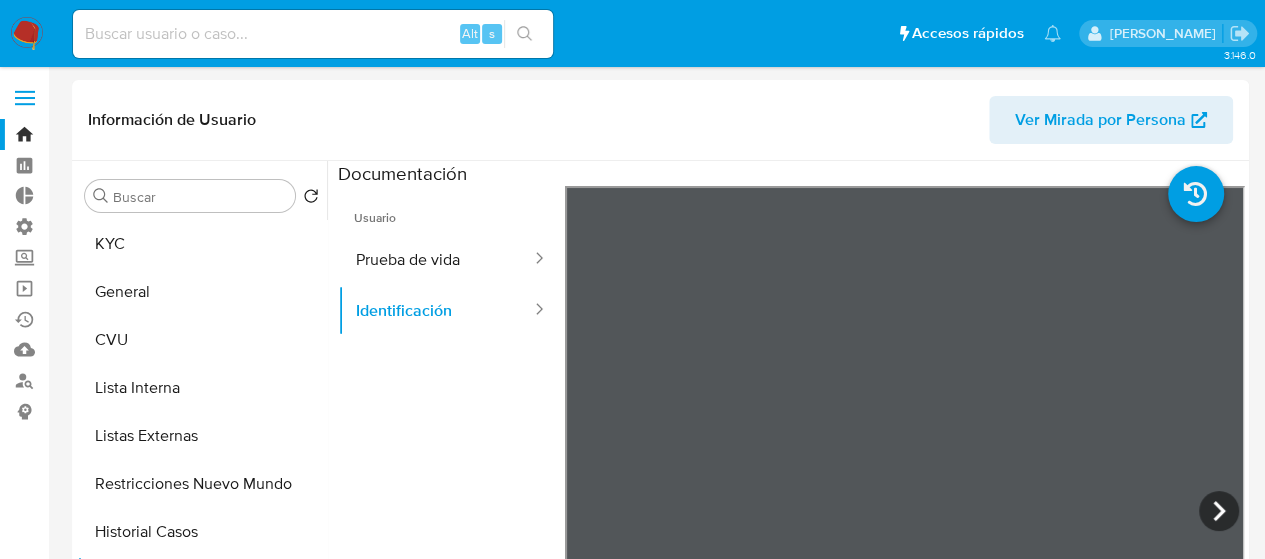 click on "Bandeja Tablero Tablero Externo Administración Reglas Roles Usuarios Equipos Configuración de Casos Screening Administrador de Listas Screening por Frecuencia Búsqueda en Listas Watchlist Herramientas Operaciones masivas Ejecuciones automáticas Mulan Buscador de personas Consolidado" at bounding box center [24, 1825] 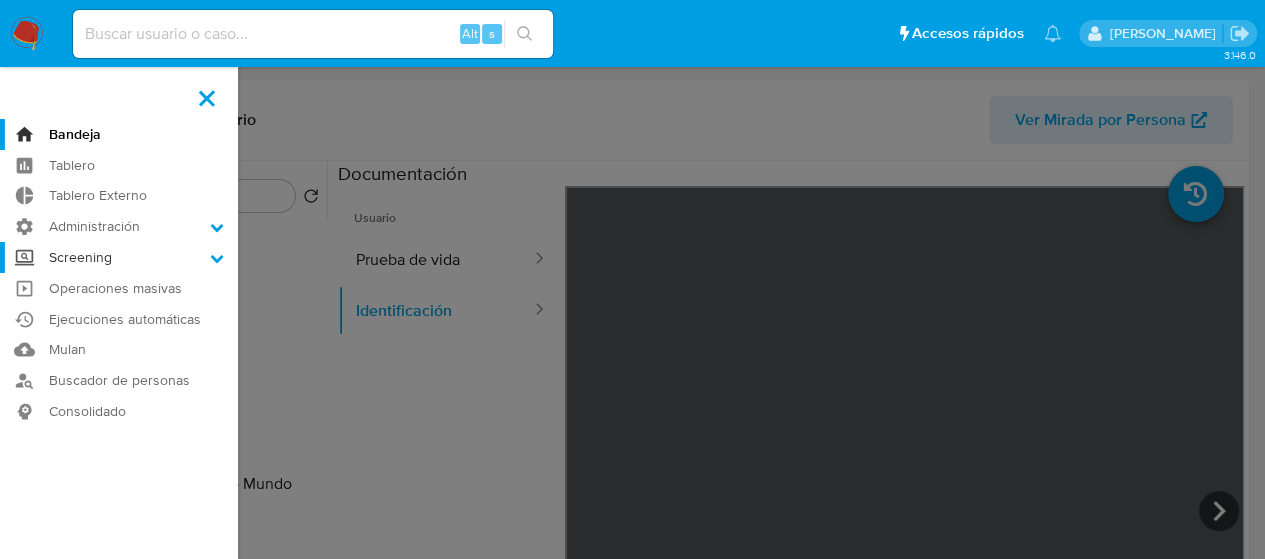 click on "Screening" at bounding box center (119, 257) 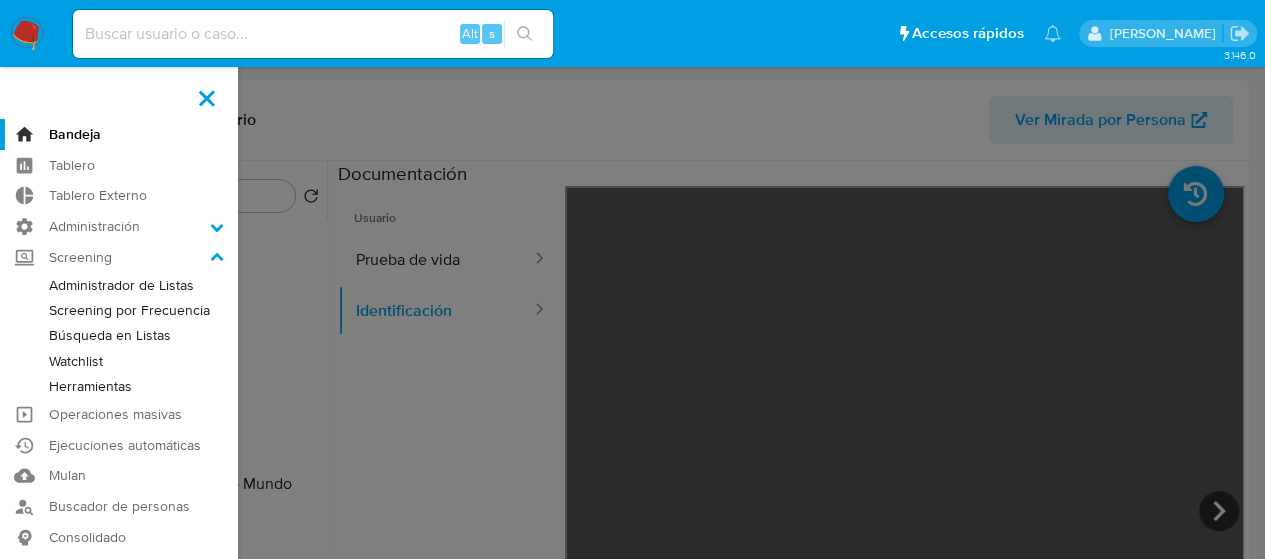 click on "Búsqueda en Listas" at bounding box center [119, 335] 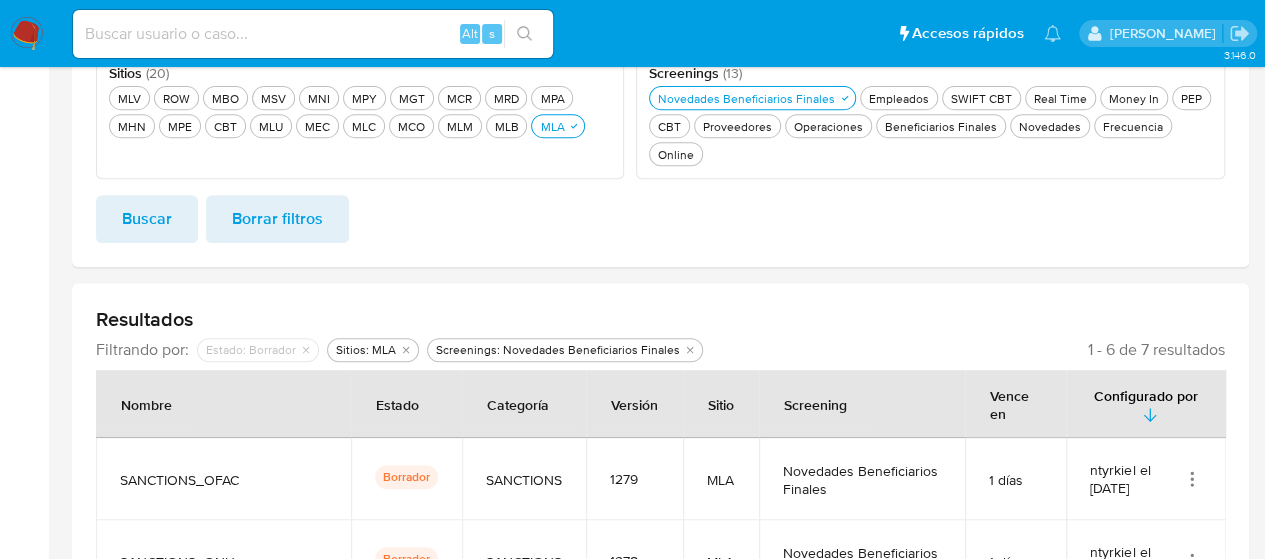 scroll, scrollTop: 100, scrollLeft: 0, axis: vertical 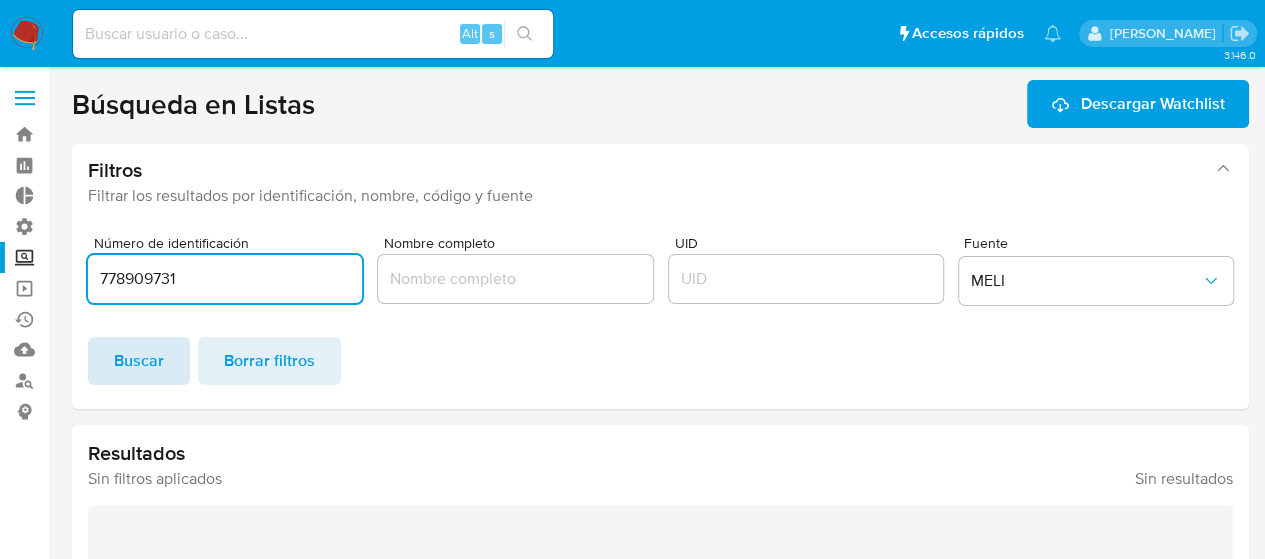 click on "Buscar" at bounding box center [139, 361] 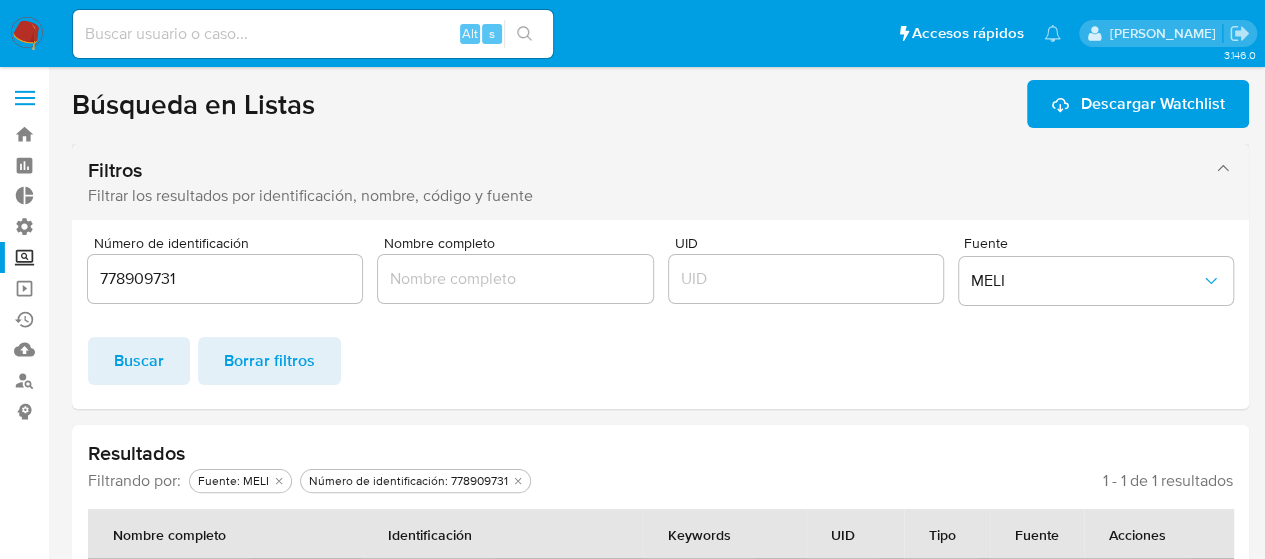 scroll, scrollTop: 92, scrollLeft: 0, axis: vertical 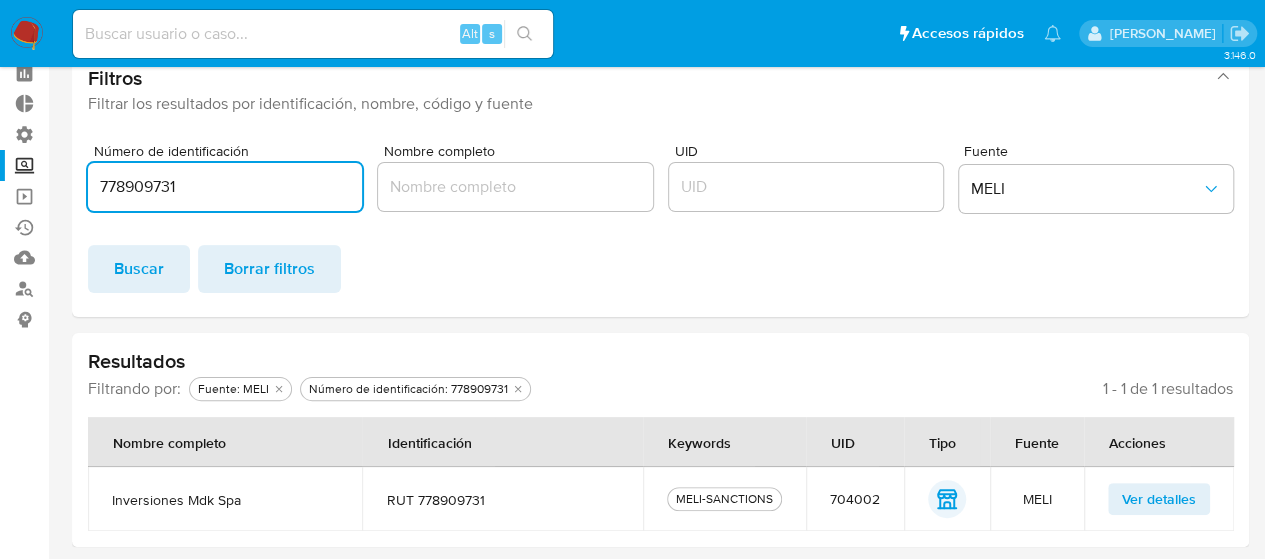 drag, startPoint x: 225, startPoint y: 181, endPoint x: 72, endPoint y: 191, distance: 153.32645 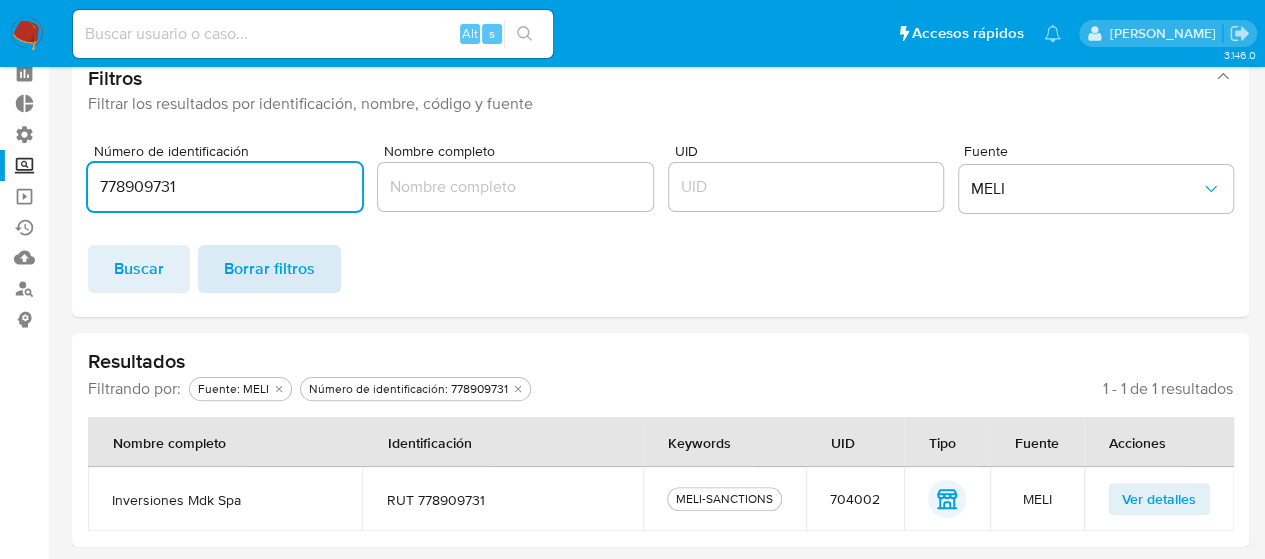 paste on "20085335724" 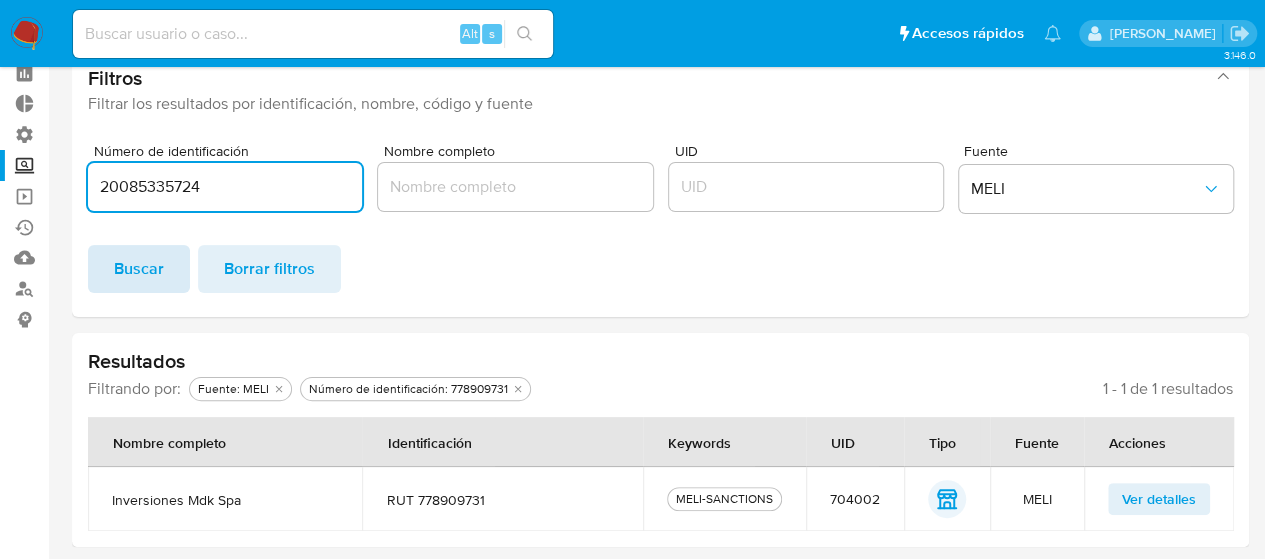 type on "20085335724" 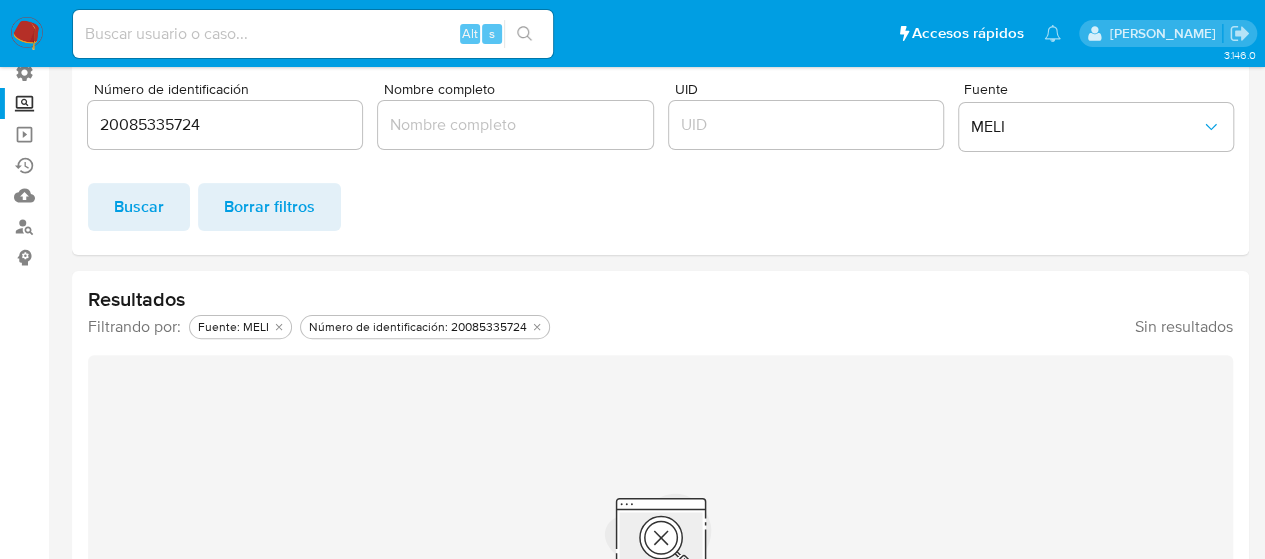 scroll, scrollTop: 78, scrollLeft: 0, axis: vertical 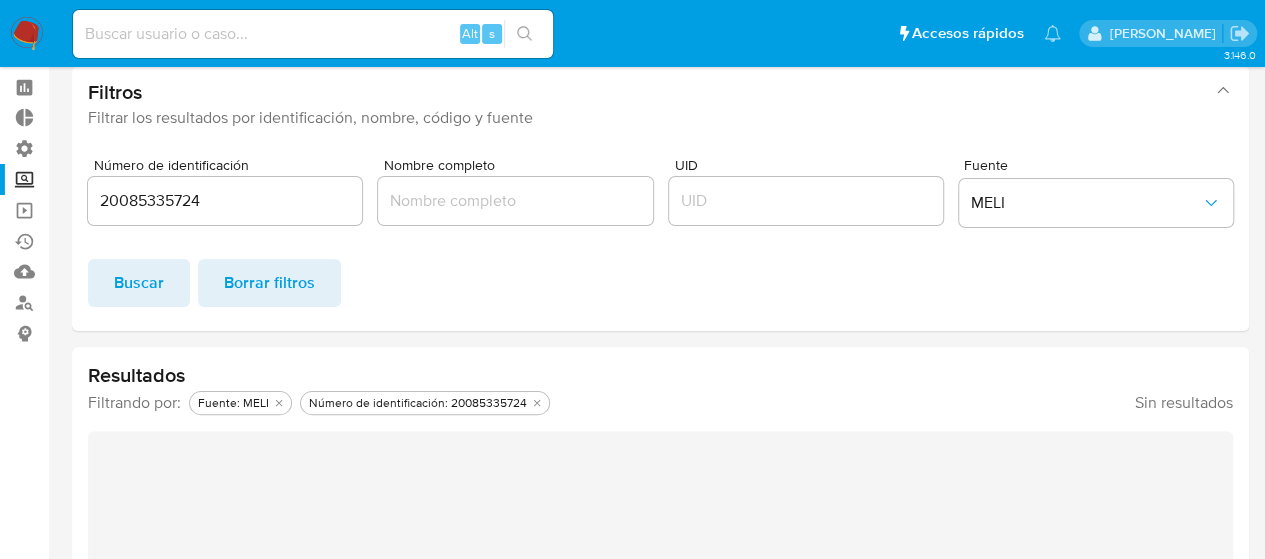 click on "Fuente MELI" at bounding box center (1096, 196) 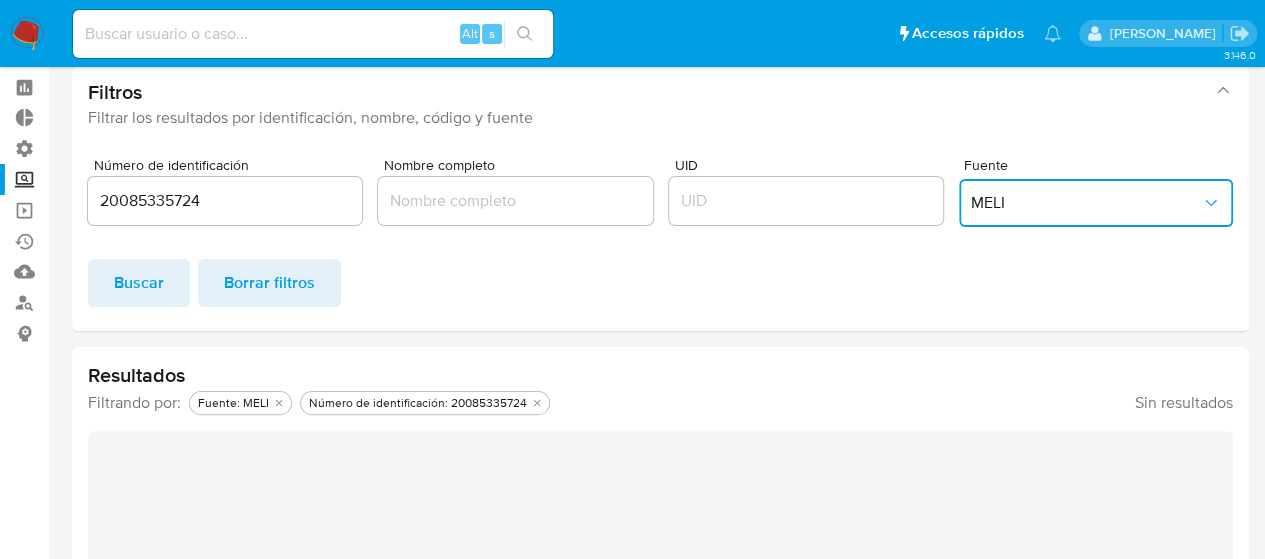 click on "MELI" at bounding box center (1086, 203) 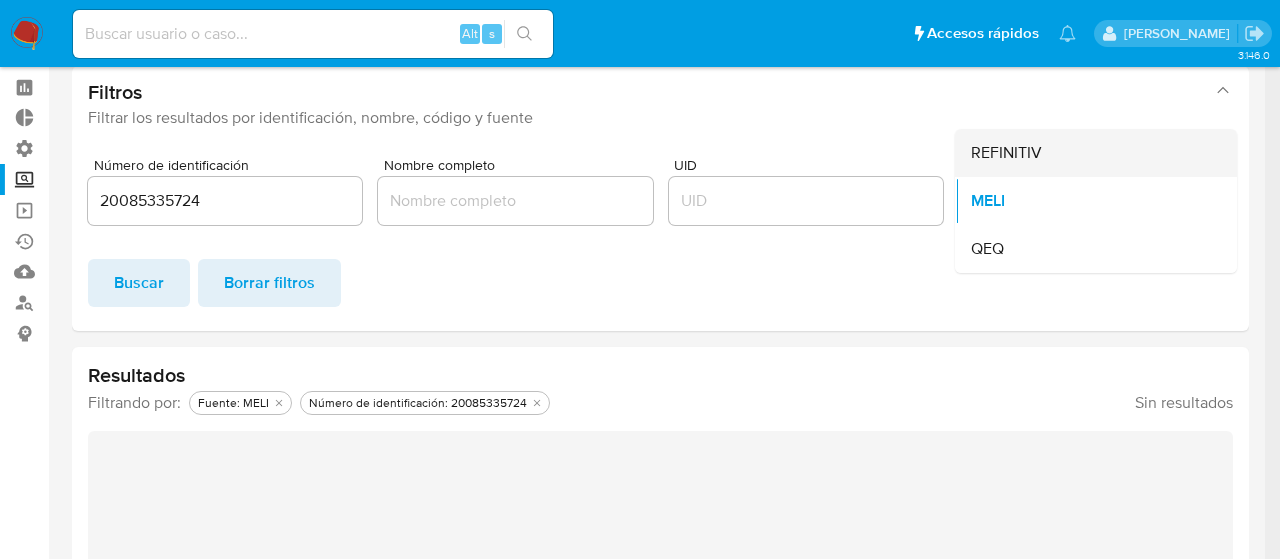 click on "REFINITIV" at bounding box center (1006, 153) 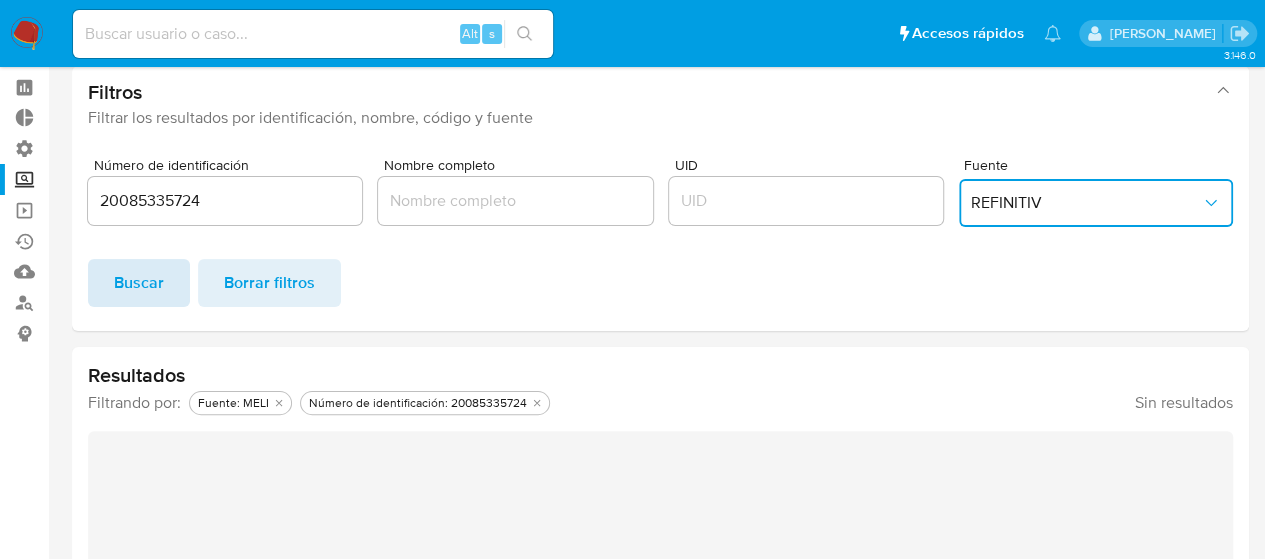 click on "Buscar" at bounding box center (139, 283) 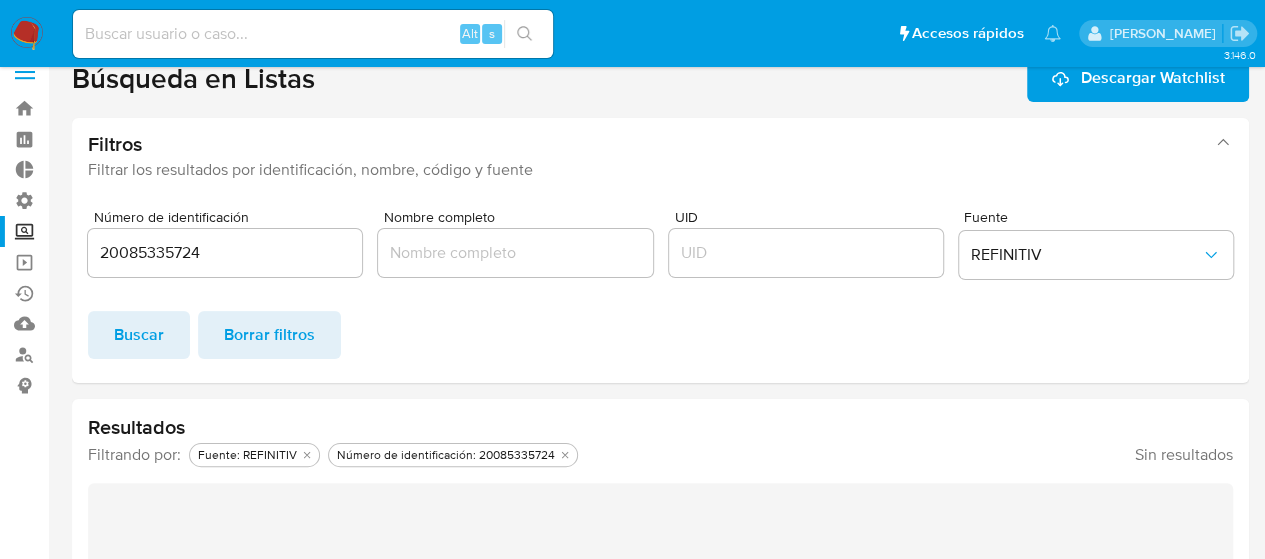 scroll, scrollTop: 0, scrollLeft: 0, axis: both 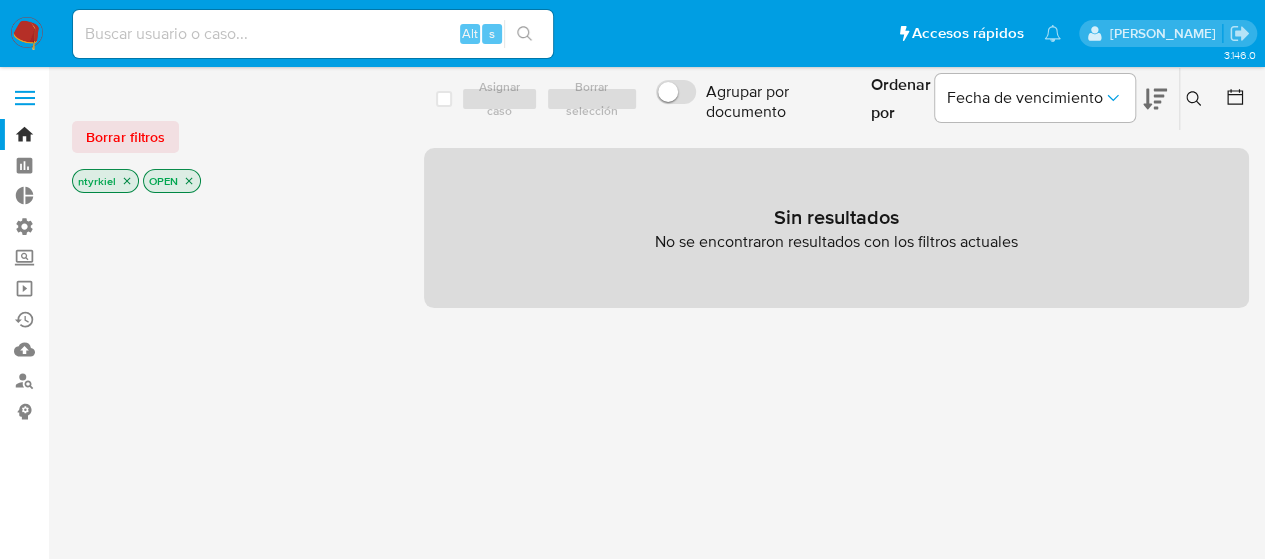click at bounding box center (313, 34) 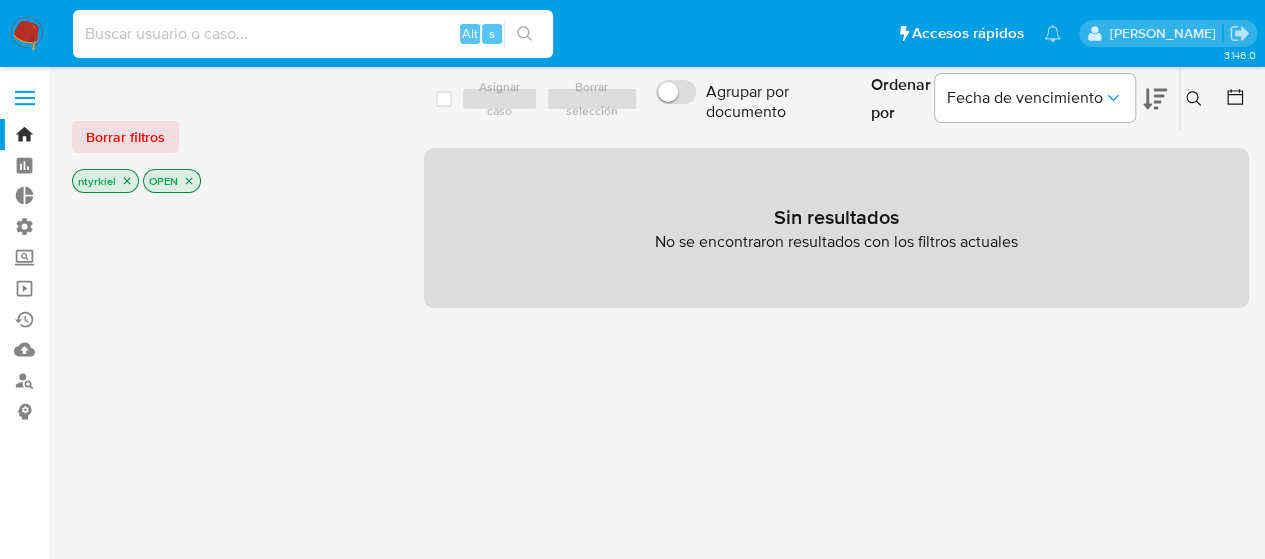 paste on "CbEkpjZ8bT8ouKjHm9CKsFCJ" 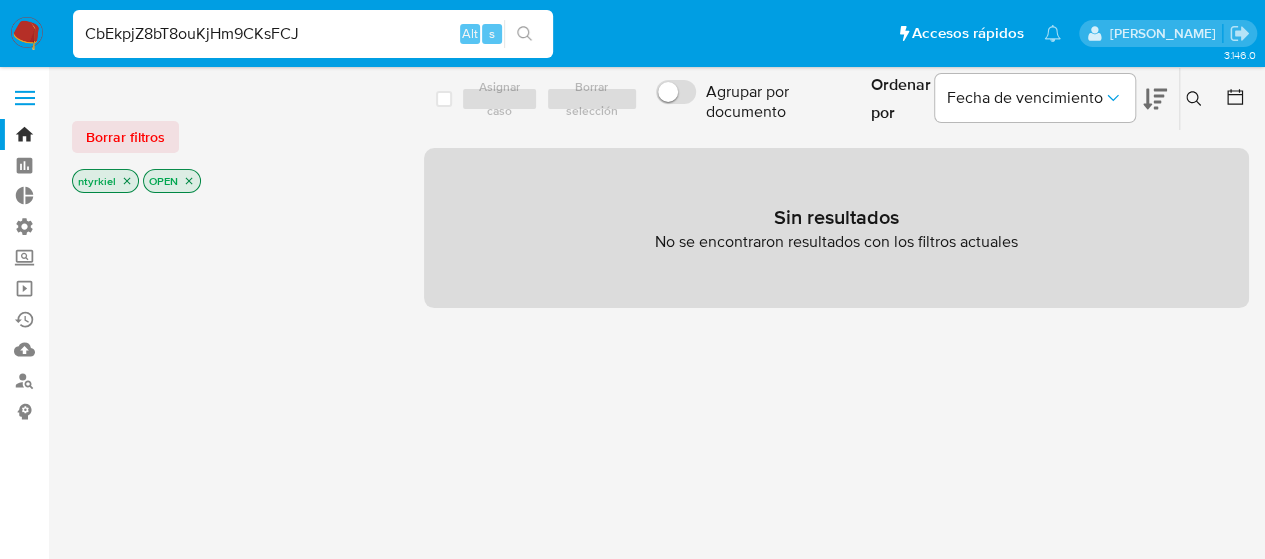 type on "CbEkpjZ8bT8ouKjHm9CKsFCJ" 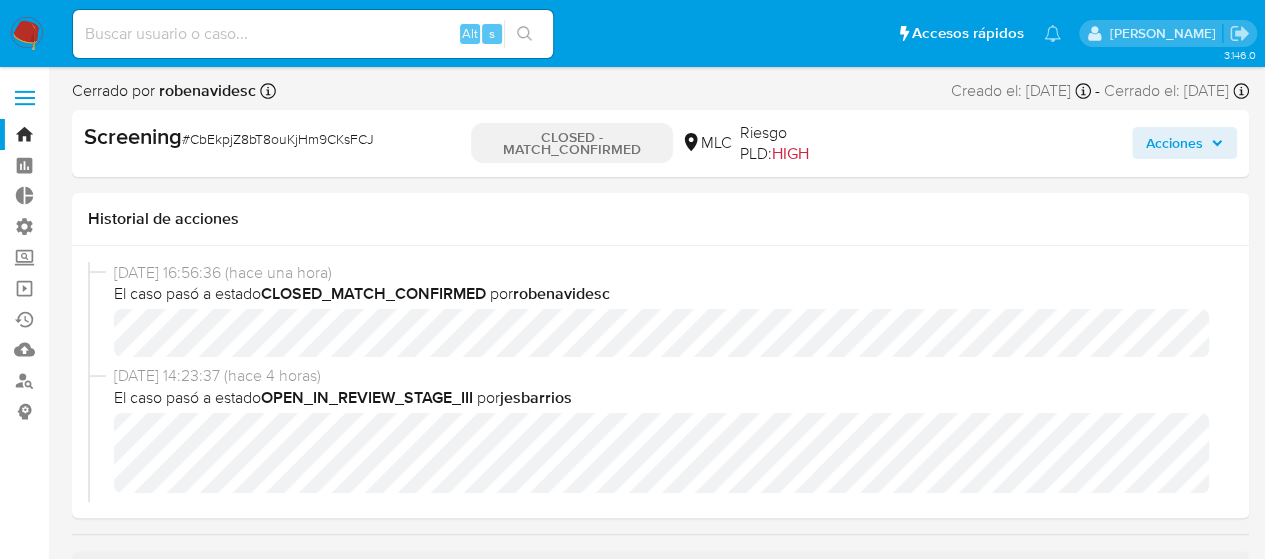 select on "10" 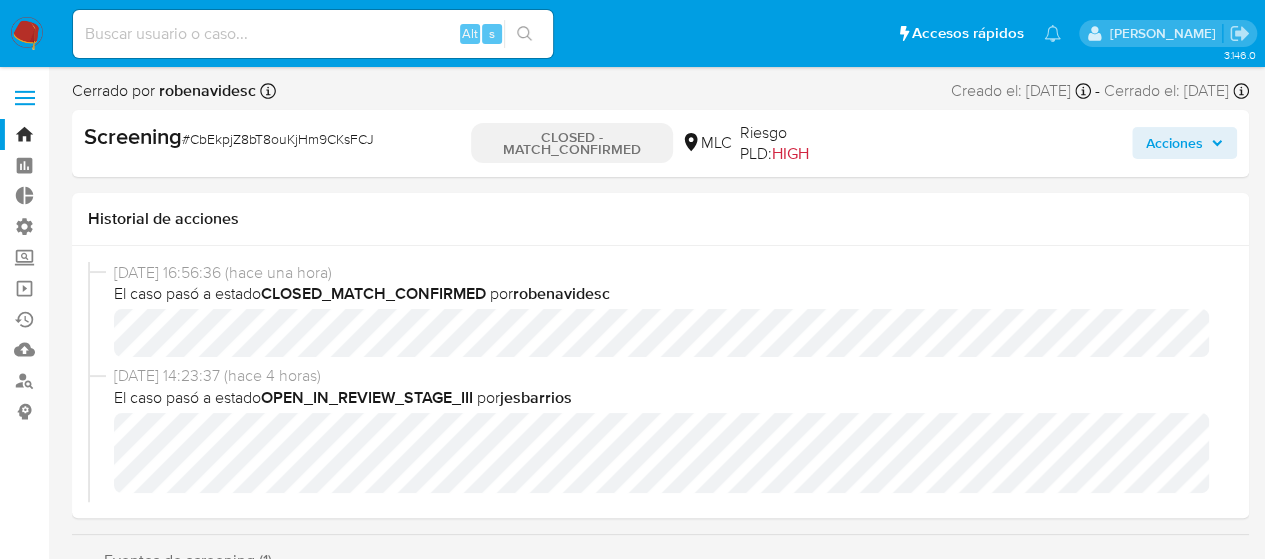 scroll, scrollTop: 100, scrollLeft: 0, axis: vertical 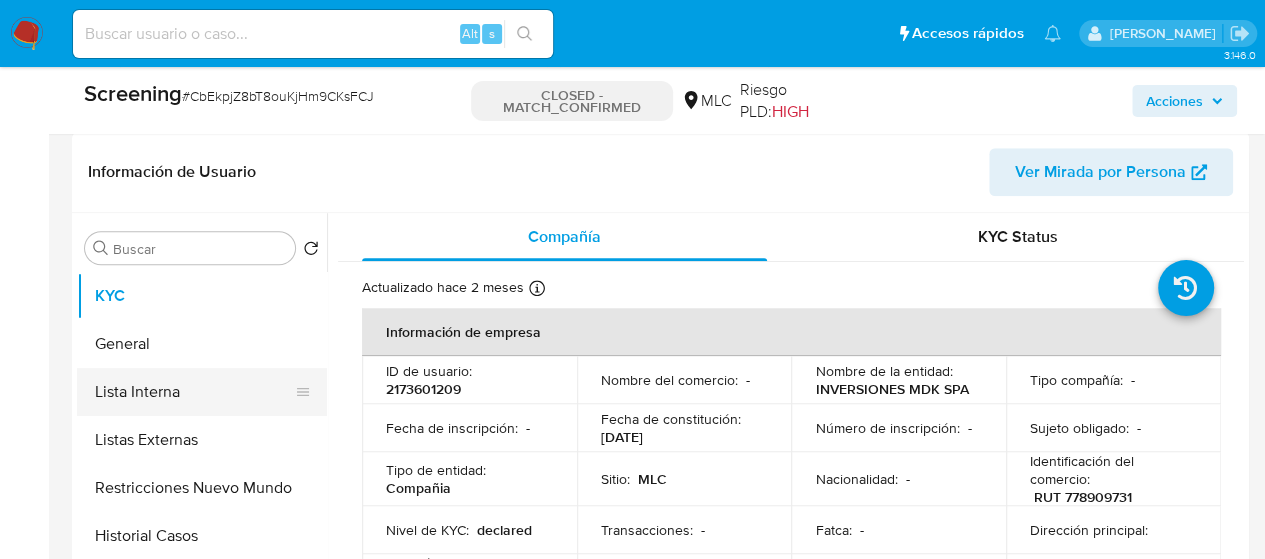 click on "Lista Interna" at bounding box center [194, 392] 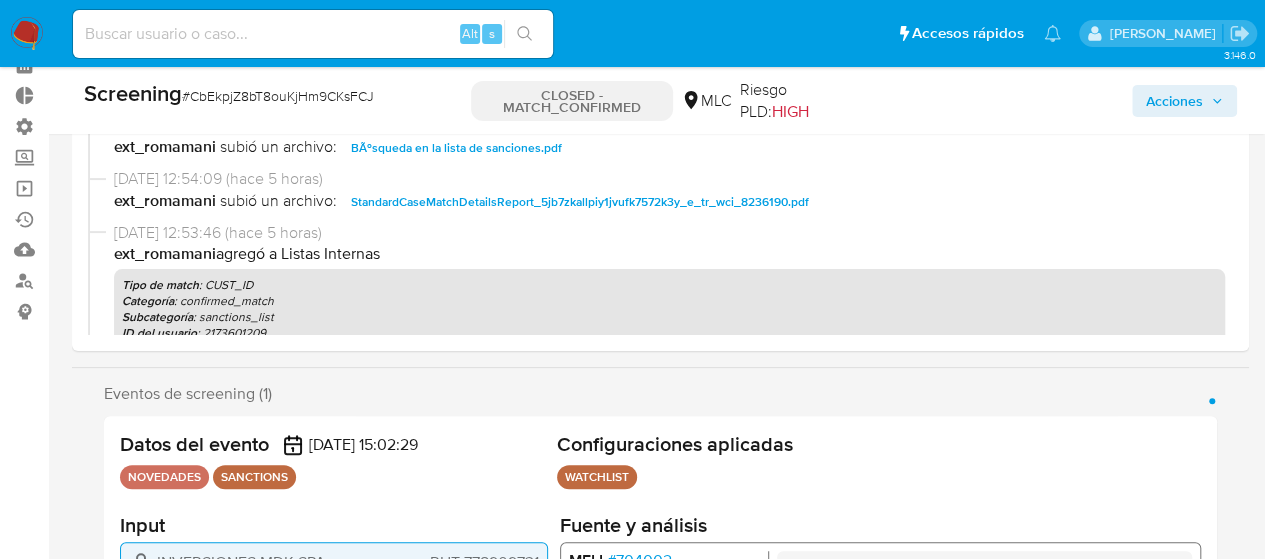 scroll, scrollTop: 0, scrollLeft: 0, axis: both 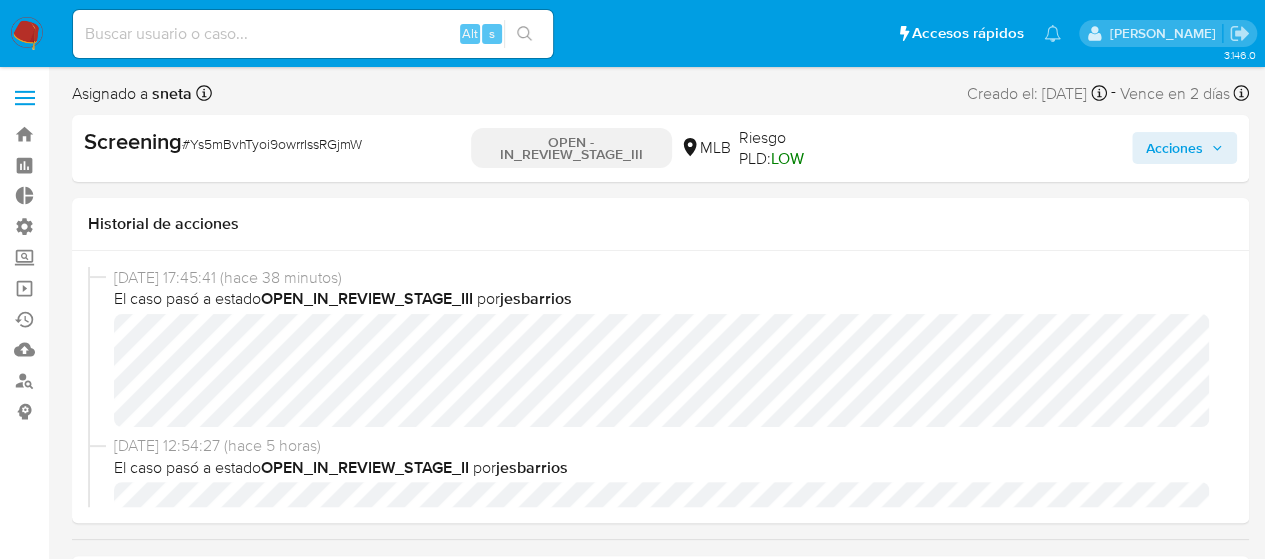select on "10" 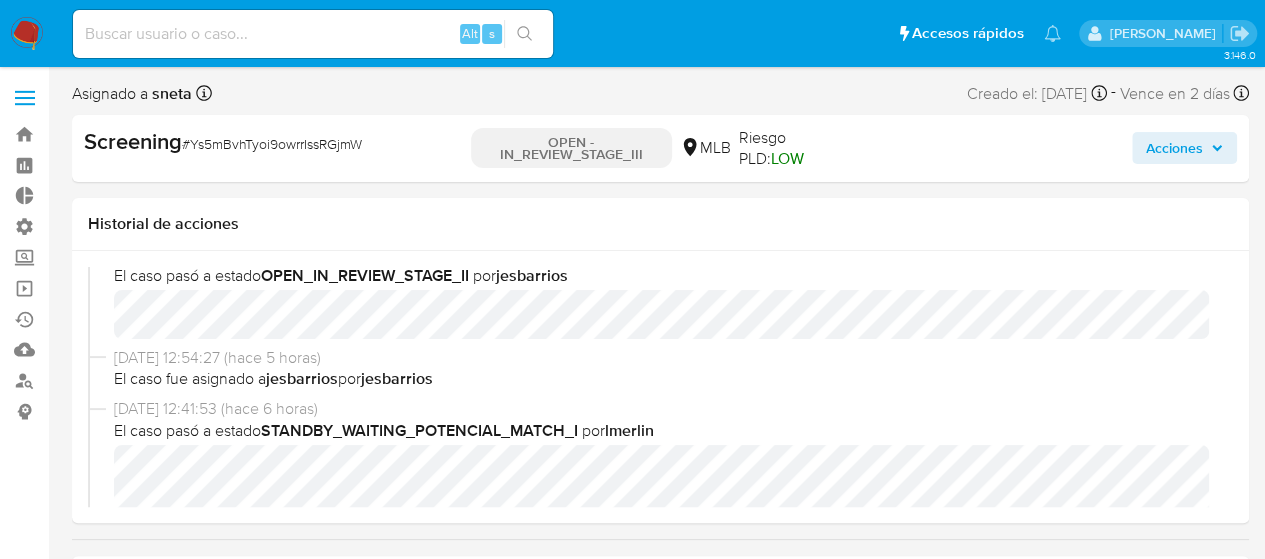 scroll, scrollTop: 0, scrollLeft: 0, axis: both 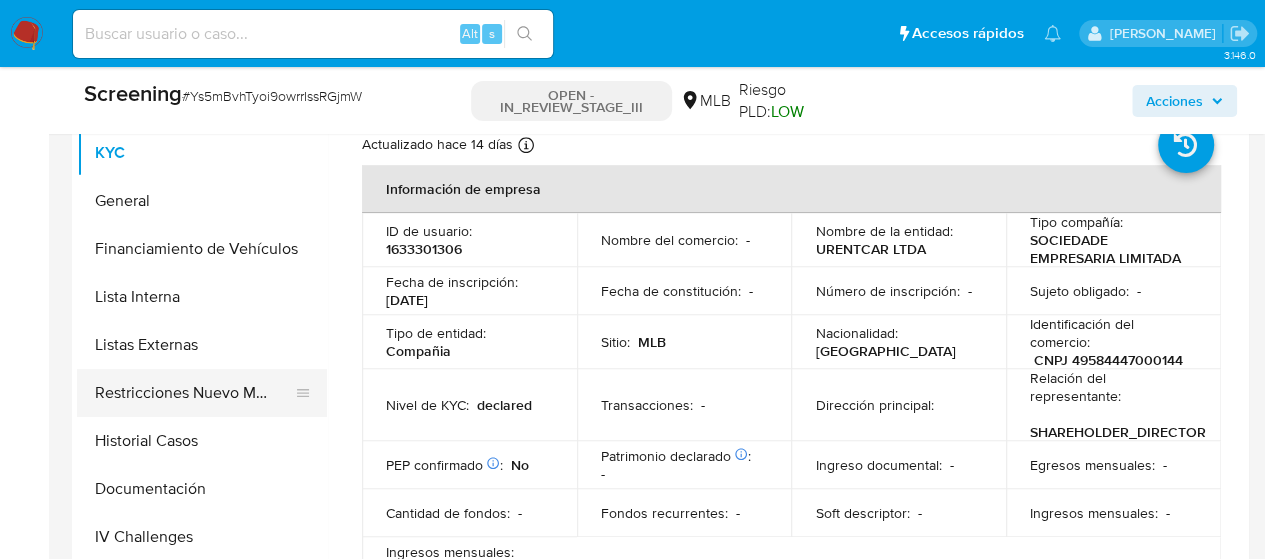 click on "Restricciones Nuevo Mundo" at bounding box center (194, 393) 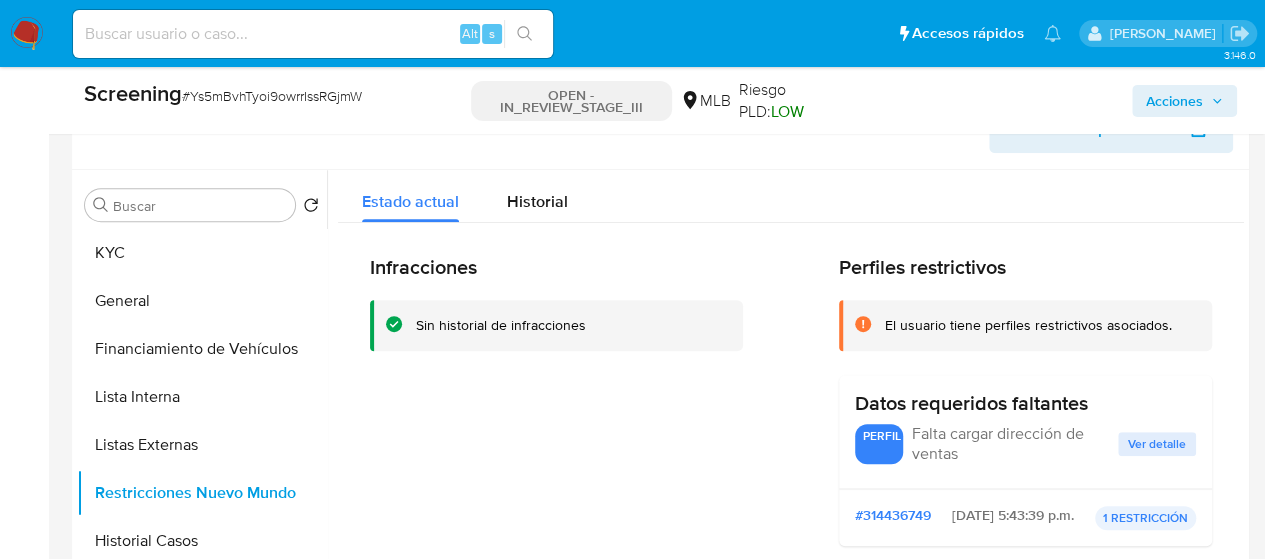 scroll, scrollTop: 0, scrollLeft: 0, axis: both 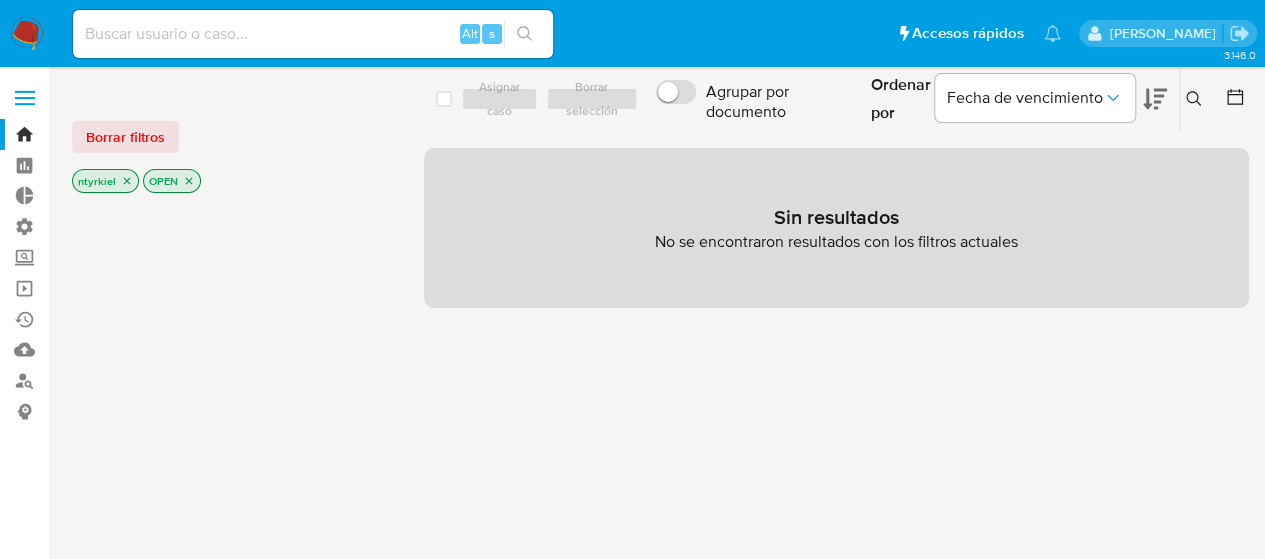 click at bounding box center (25, 98) 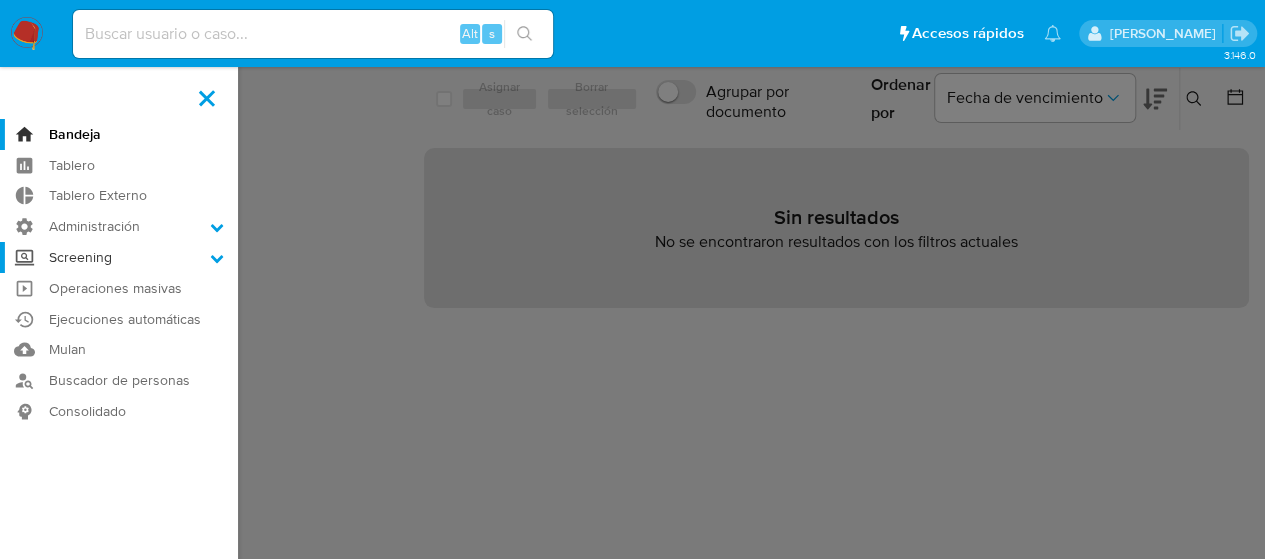 click on "Screening" at bounding box center [119, 257] 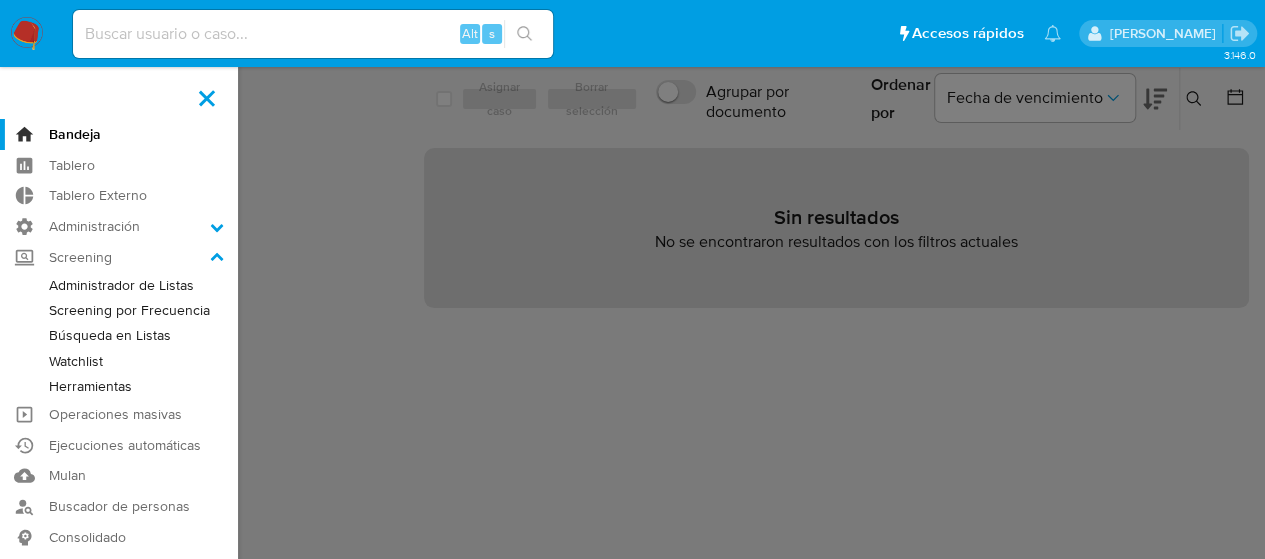 click on "Búsqueda en Listas" at bounding box center (119, 335) 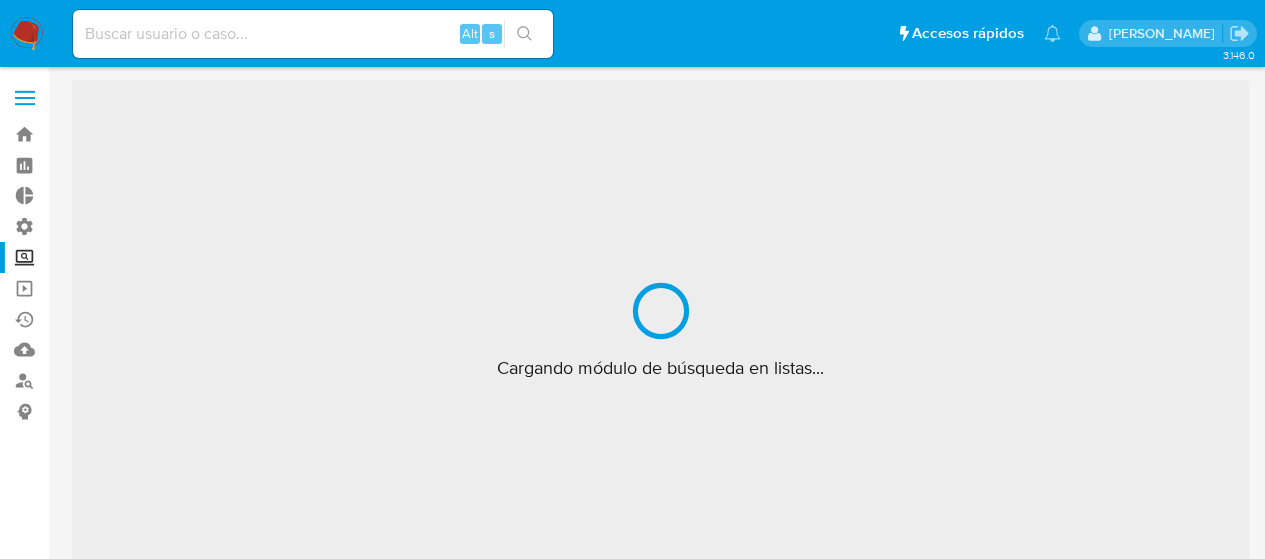 scroll, scrollTop: 0, scrollLeft: 0, axis: both 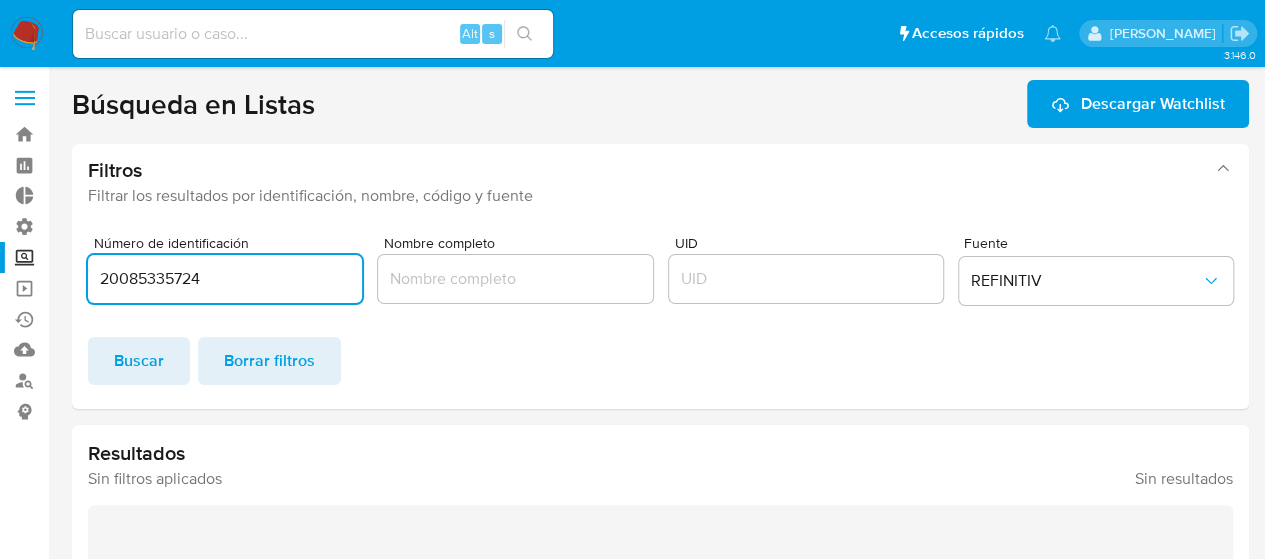 drag, startPoint x: 236, startPoint y: 284, endPoint x: 68, endPoint y: 286, distance: 168.0119 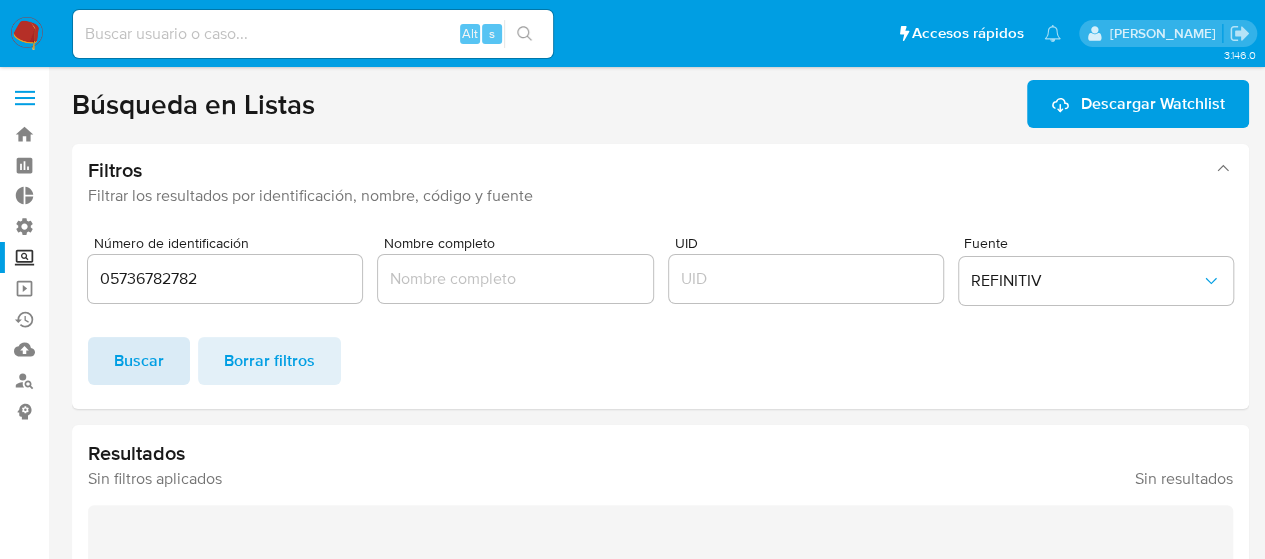 scroll, scrollTop: 0, scrollLeft: 0, axis: both 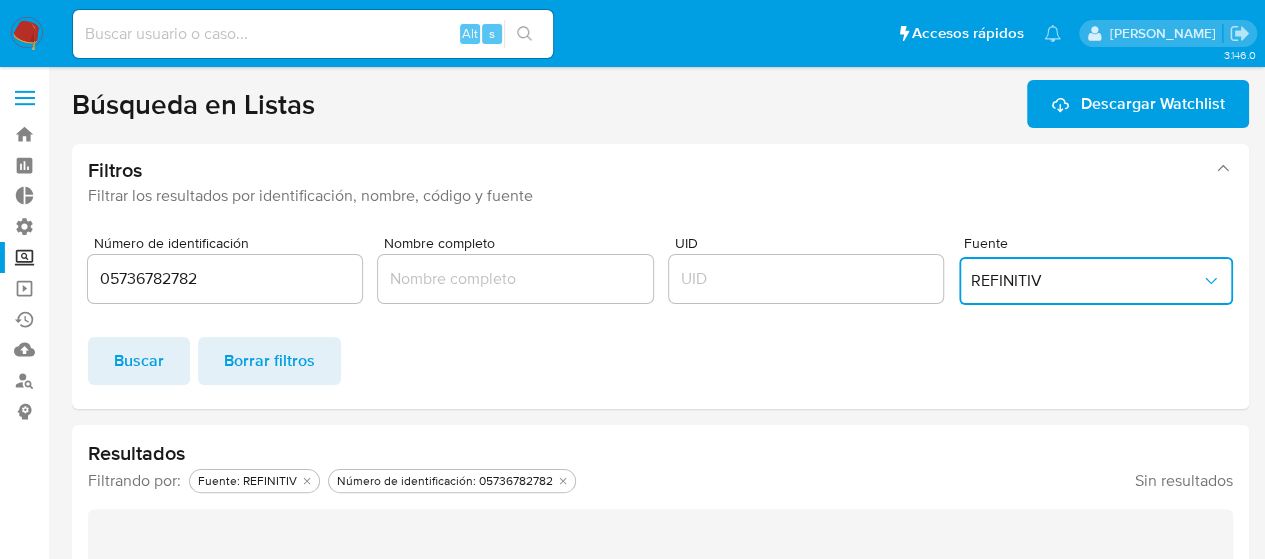 click on "REFINITIV" at bounding box center (1096, 281) 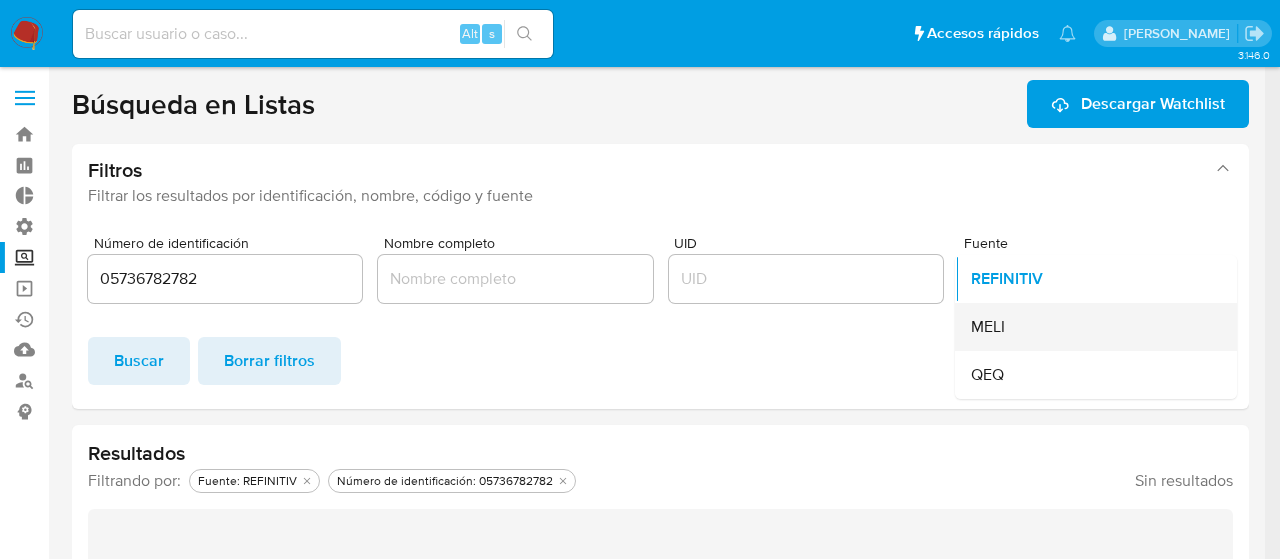 click on "MELI" at bounding box center [1090, 327] 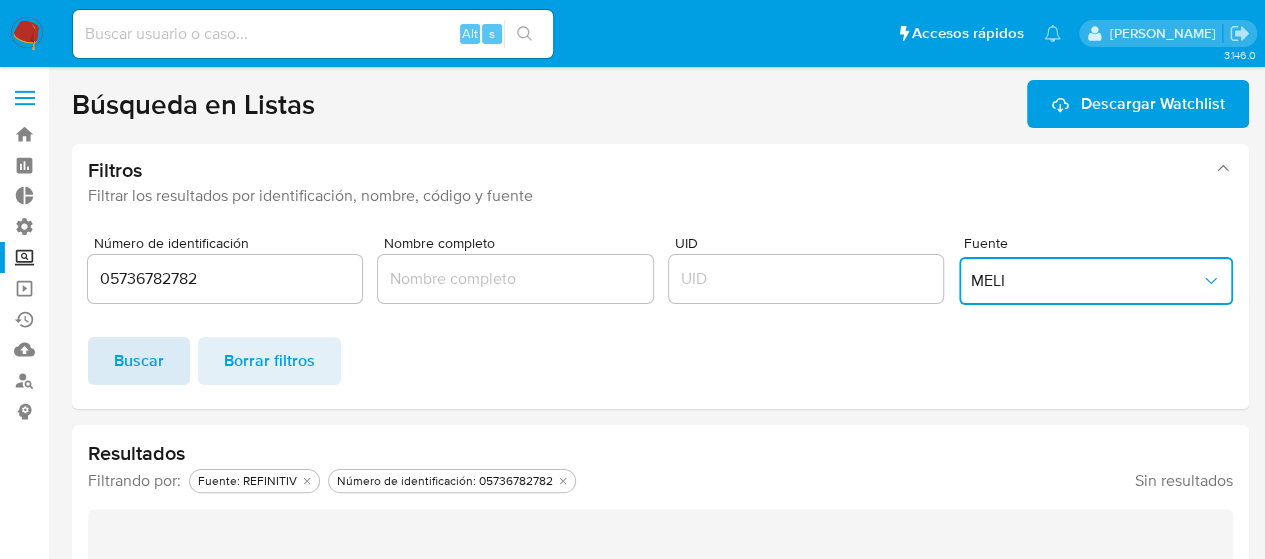 click on "Buscar" at bounding box center [139, 361] 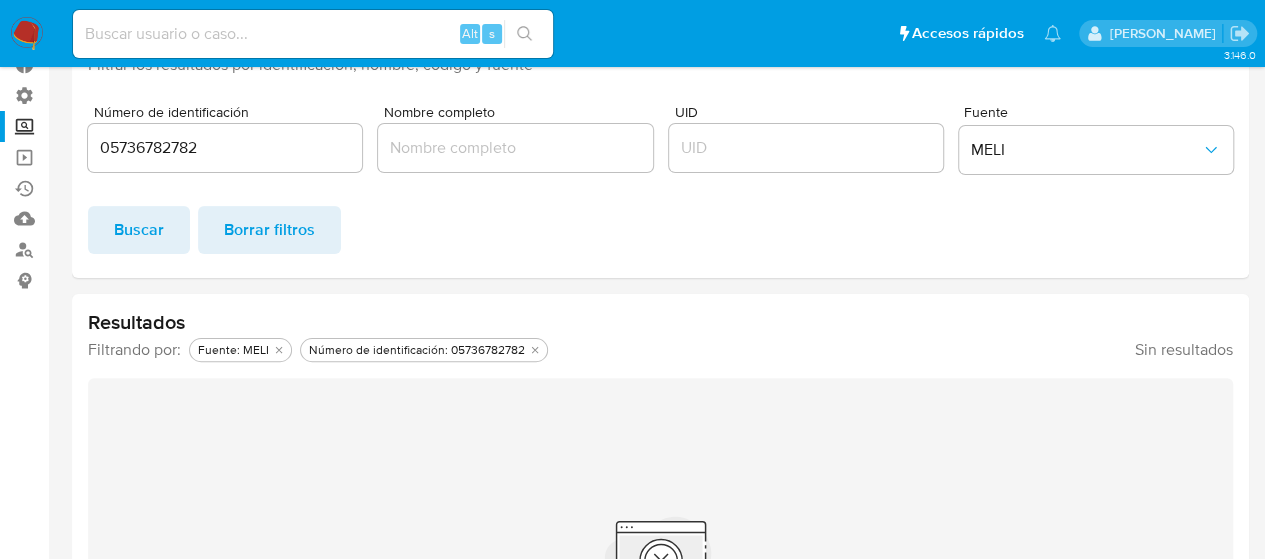 scroll, scrollTop: 100, scrollLeft: 0, axis: vertical 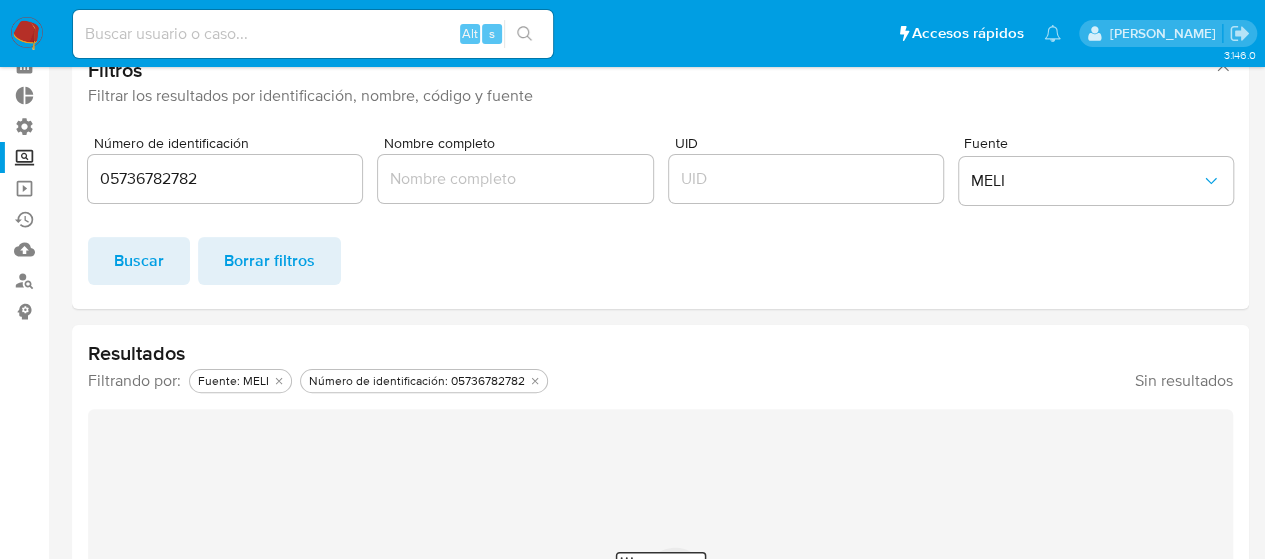 click on "Buscar" at bounding box center (139, 261) 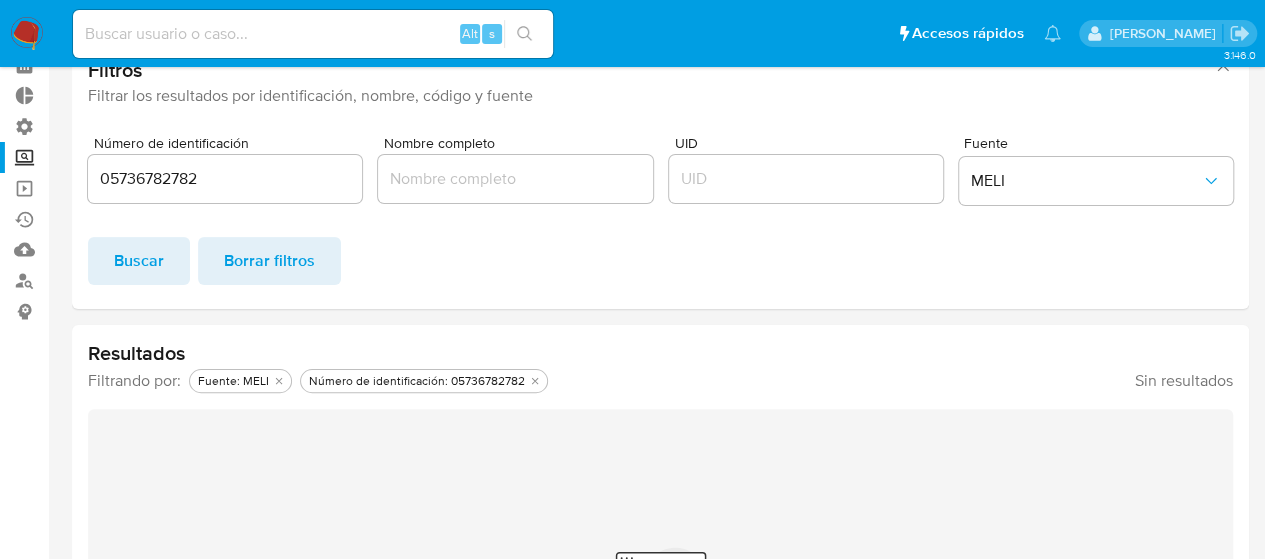 click on "Buscar" at bounding box center [139, 261] 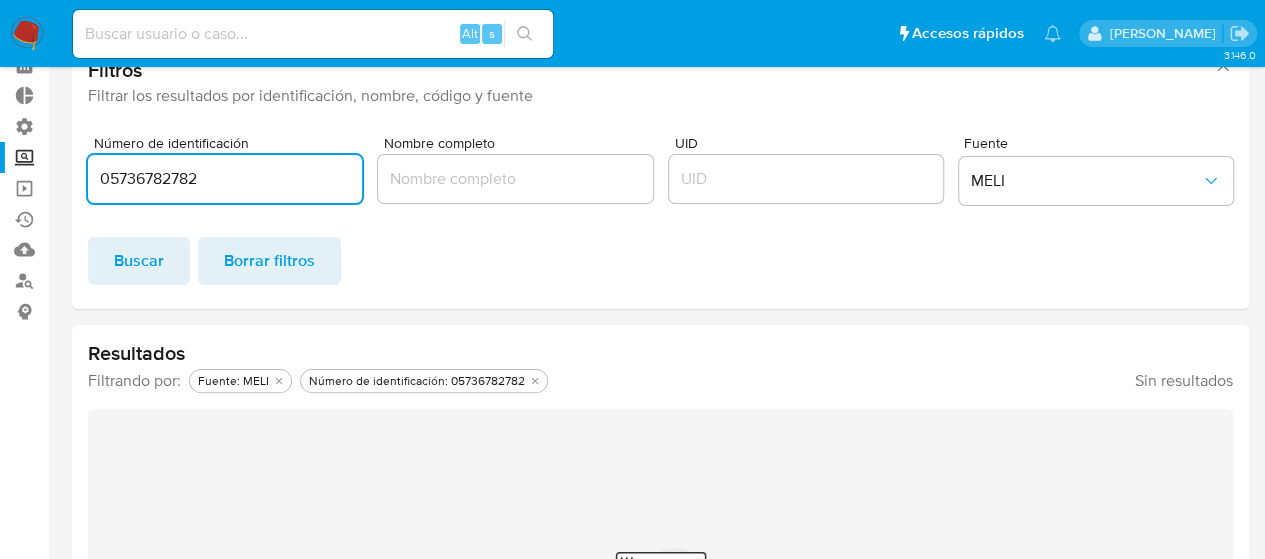 drag, startPoint x: 247, startPoint y: 182, endPoint x: 71, endPoint y: 195, distance: 176.47946 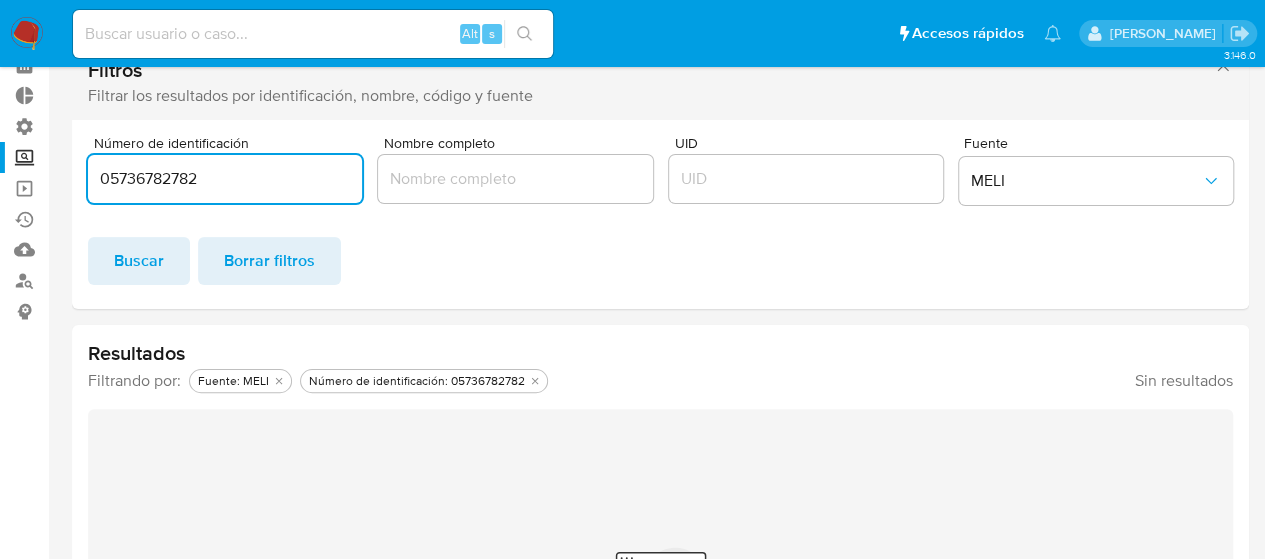 type on "5736782782" 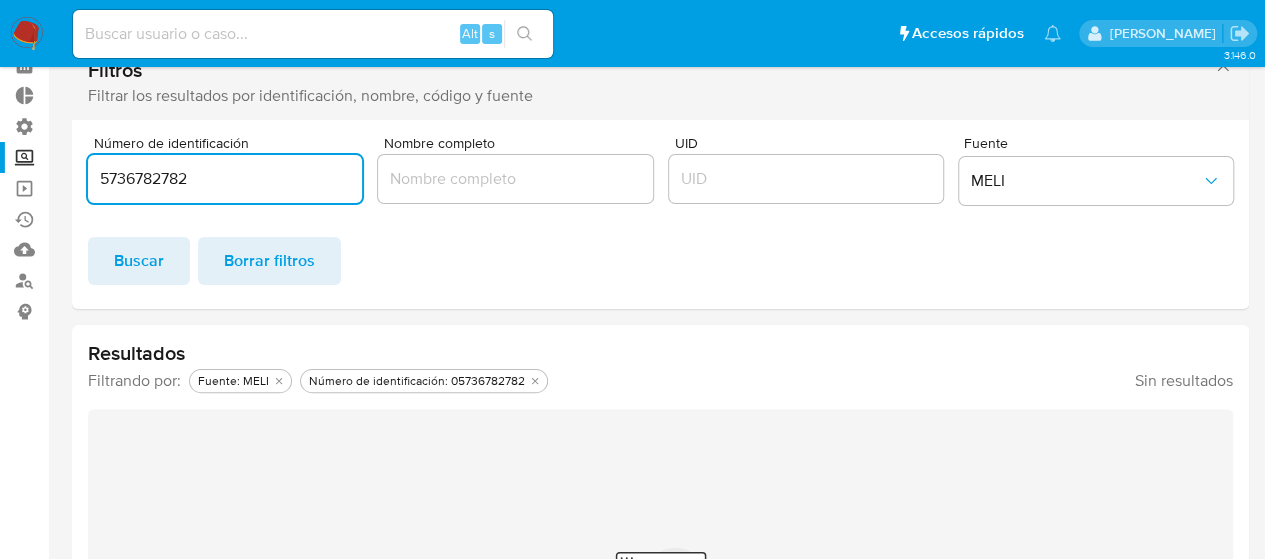 click on "Buscar" at bounding box center [139, 261] 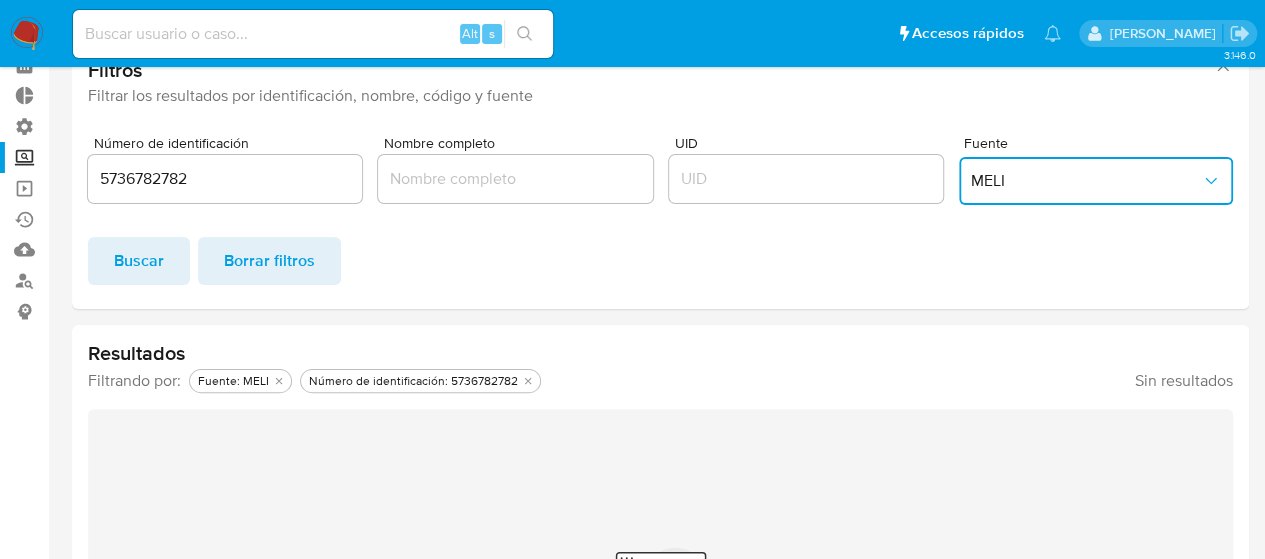 click on "MELI" at bounding box center (1086, 181) 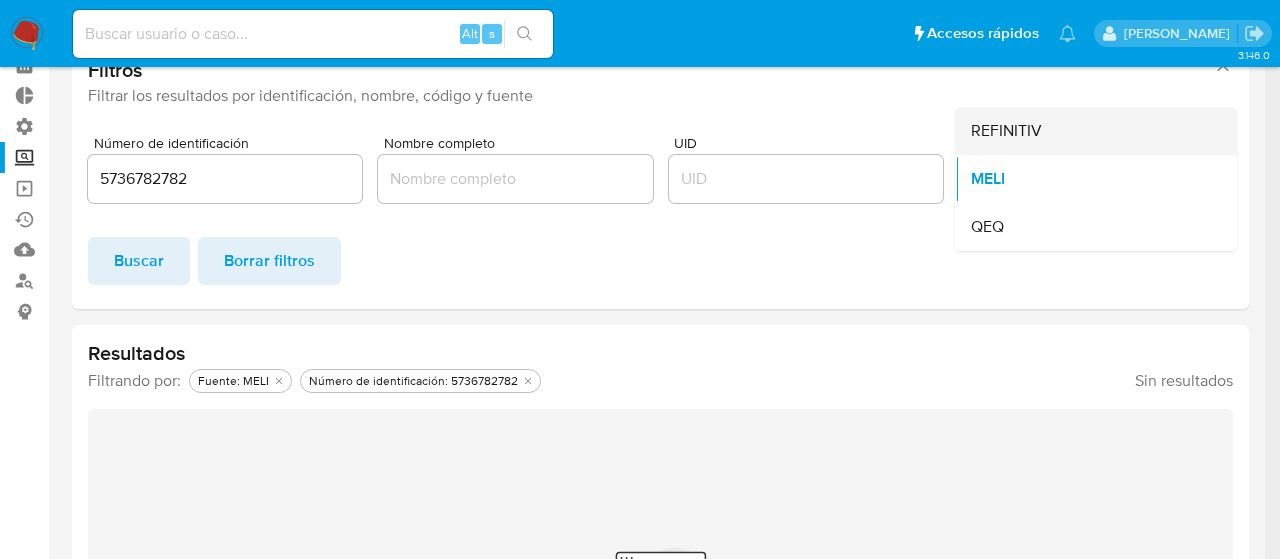 click on "REFINITIV" at bounding box center [1006, 131] 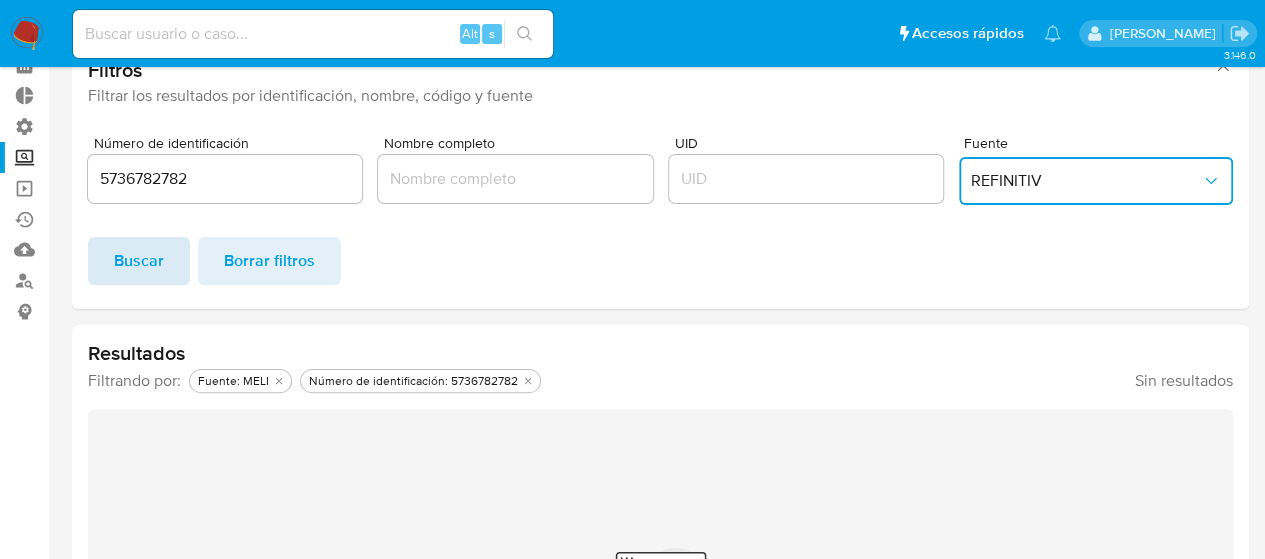 click on "Buscar" at bounding box center (139, 261) 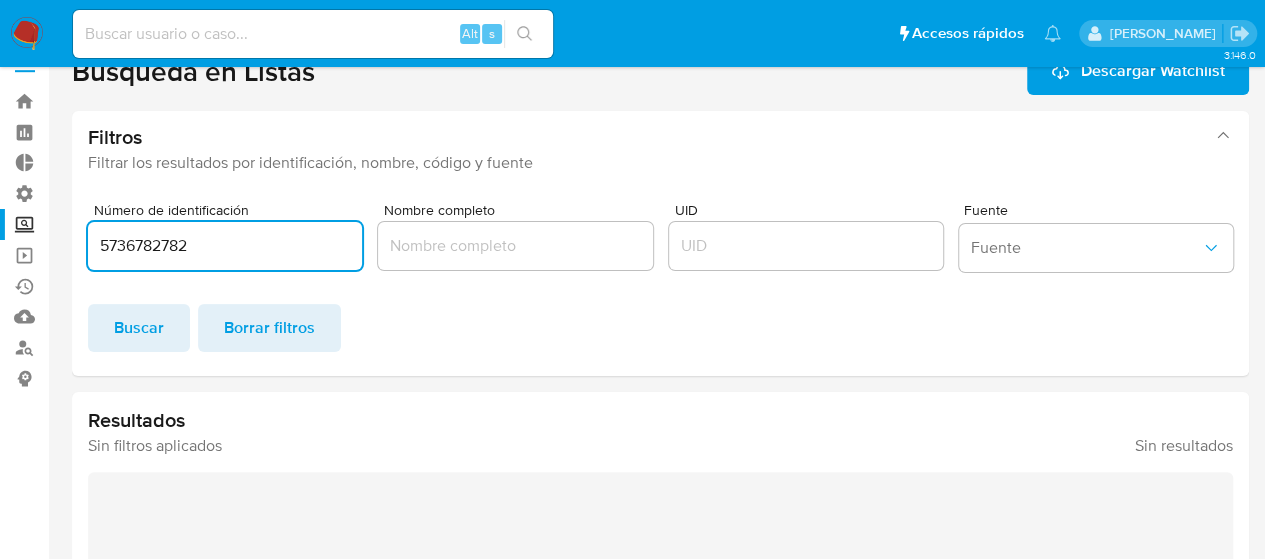 scroll, scrollTop: 0, scrollLeft: 0, axis: both 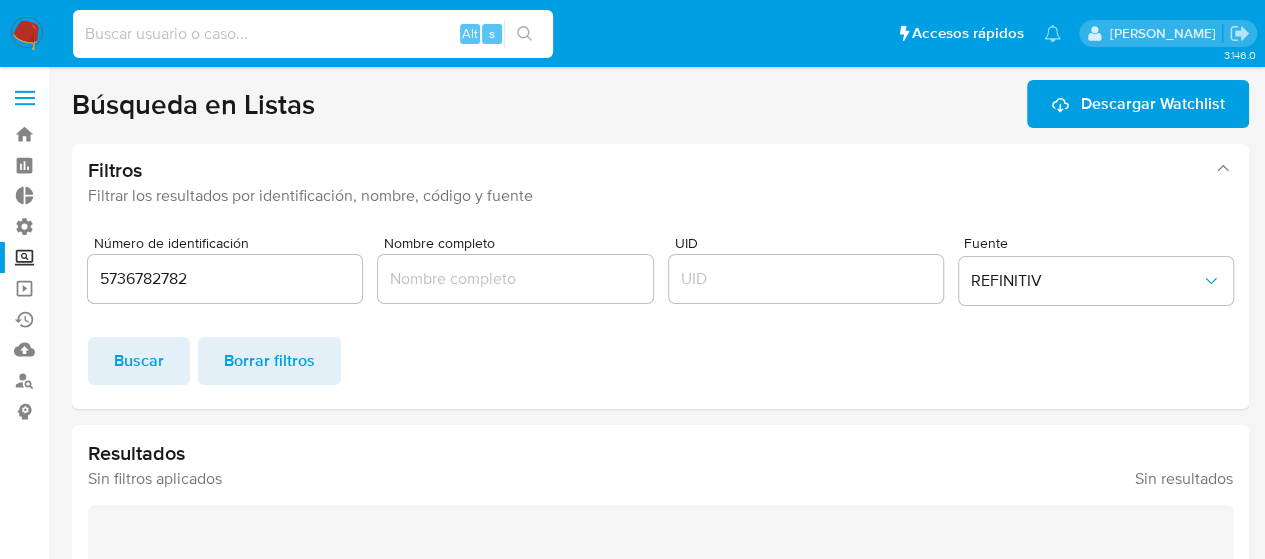 click at bounding box center [313, 34] 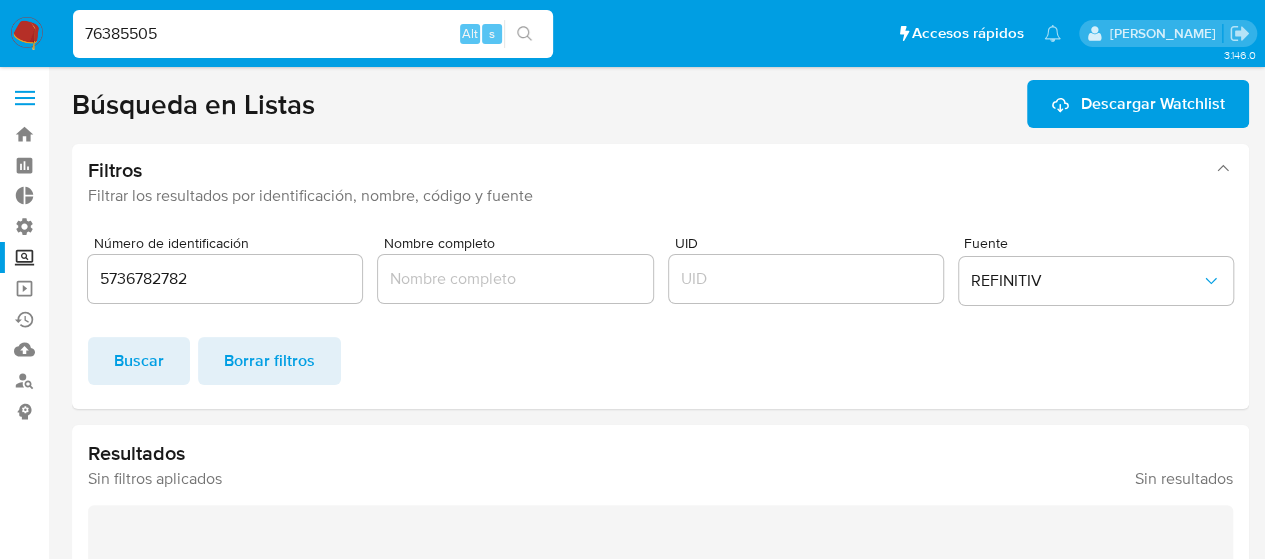type on "76385505" 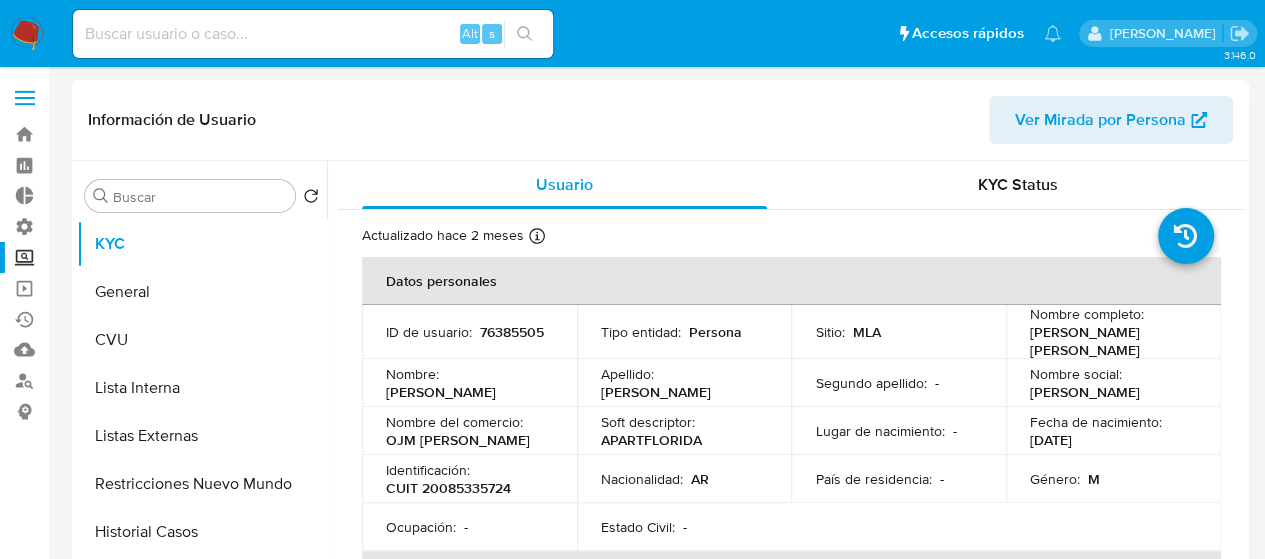 select on "10" 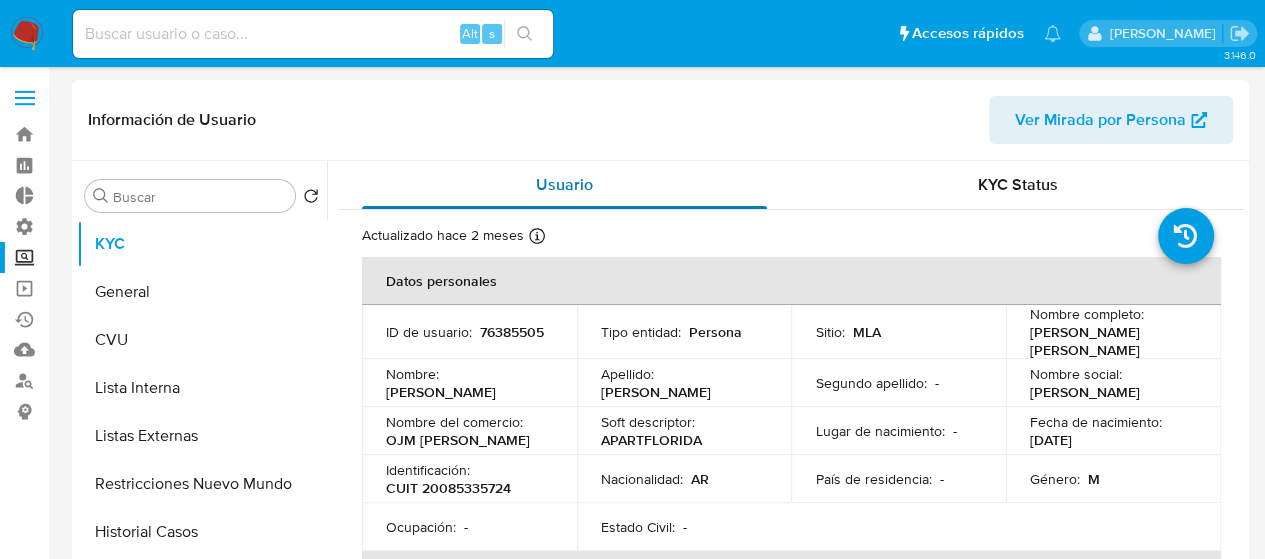 scroll, scrollTop: 100, scrollLeft: 0, axis: vertical 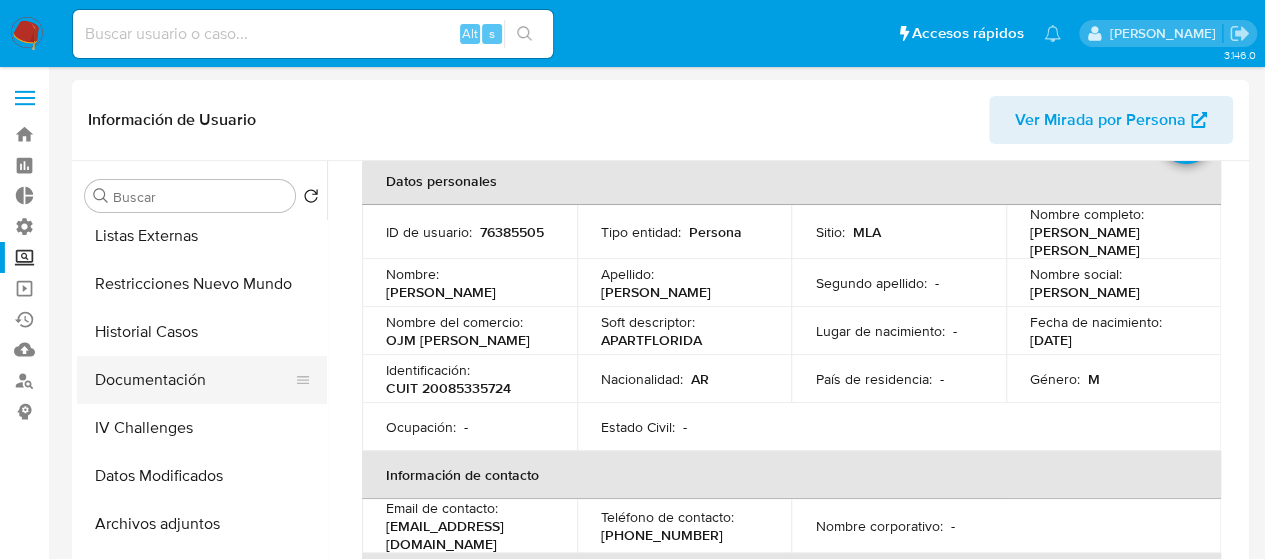 click on "Documentación" at bounding box center [194, 380] 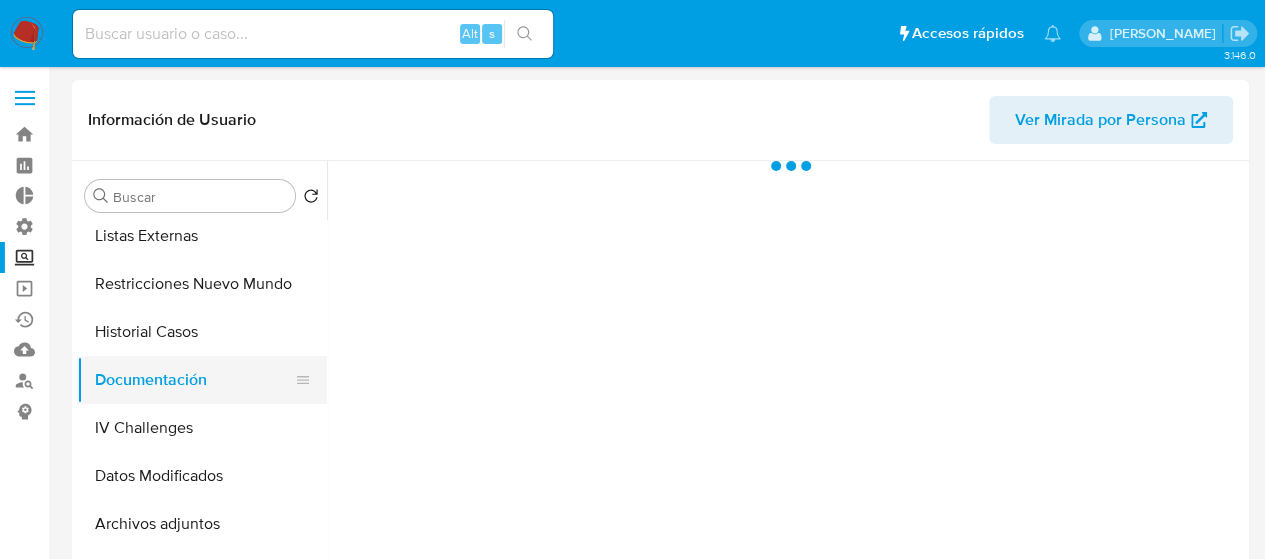 scroll, scrollTop: 0, scrollLeft: 0, axis: both 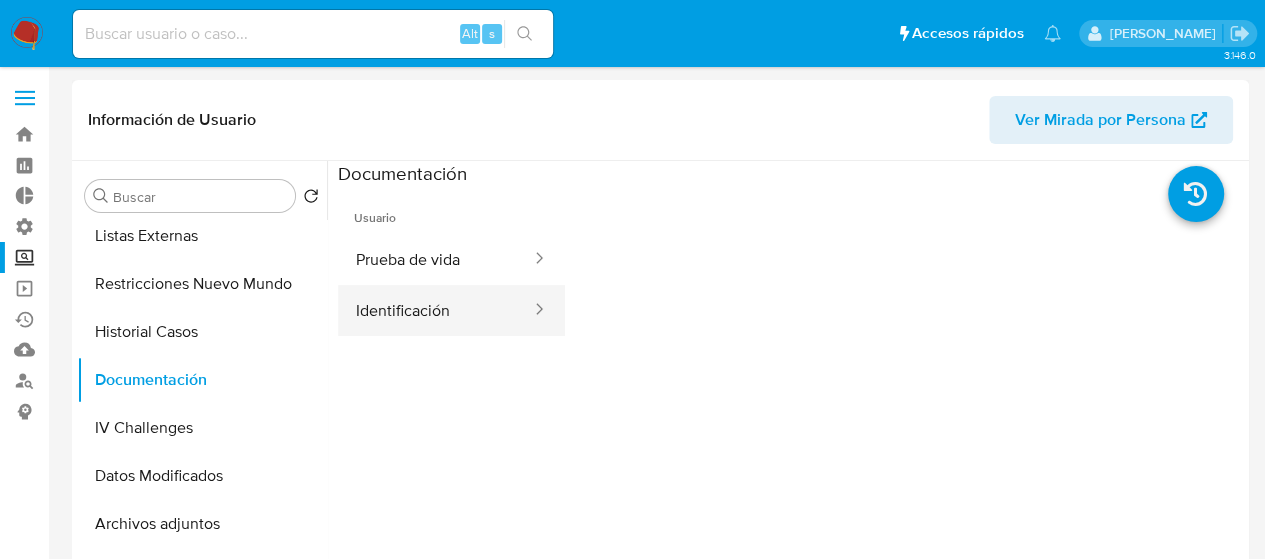 click on "Identificación" at bounding box center (435, 310) 